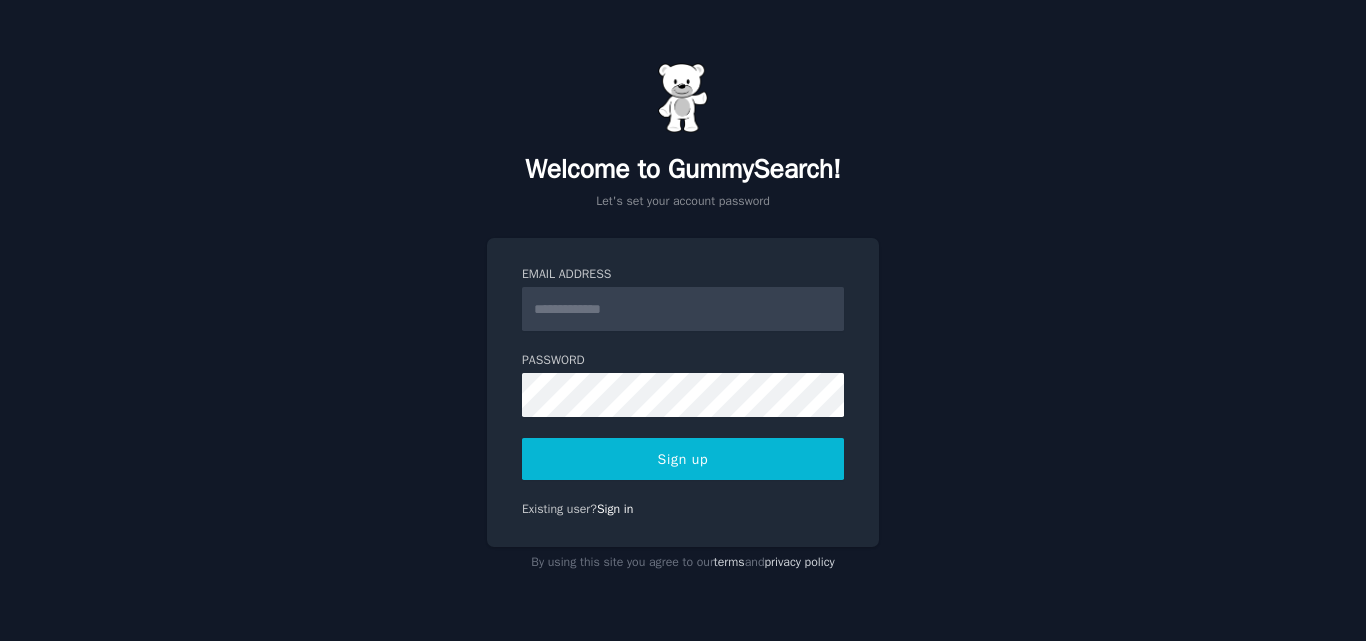scroll, scrollTop: 0, scrollLeft: 0, axis: both 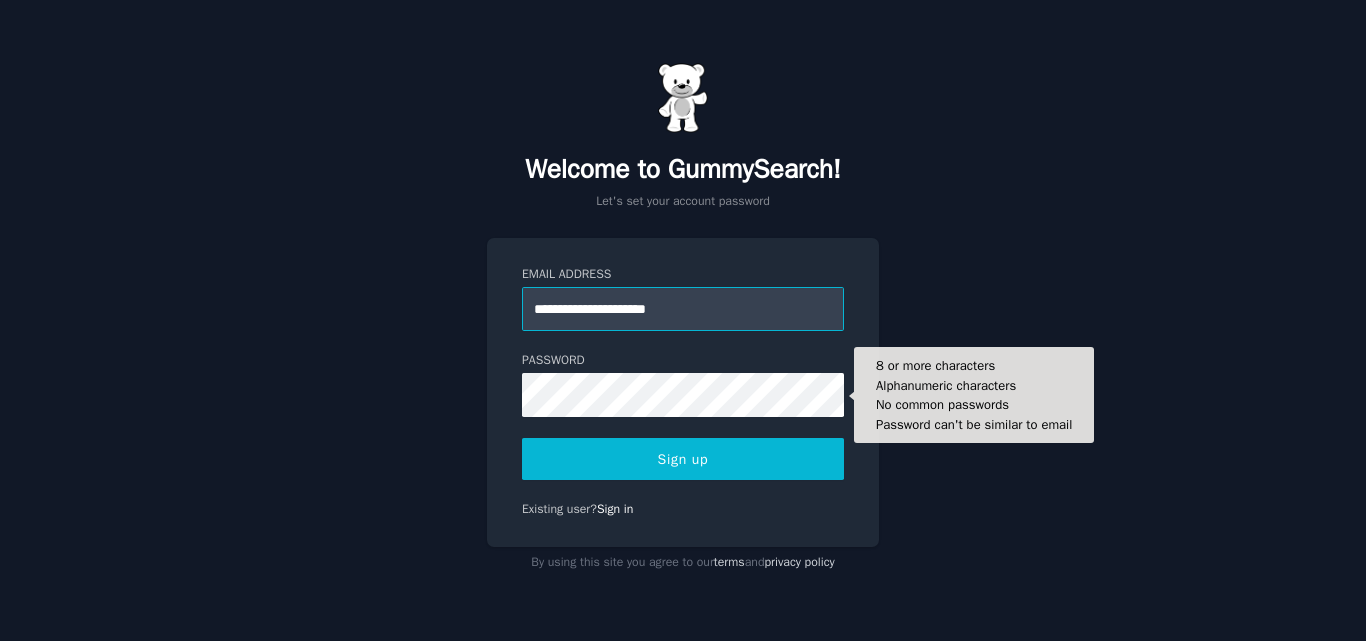 type on "**********" 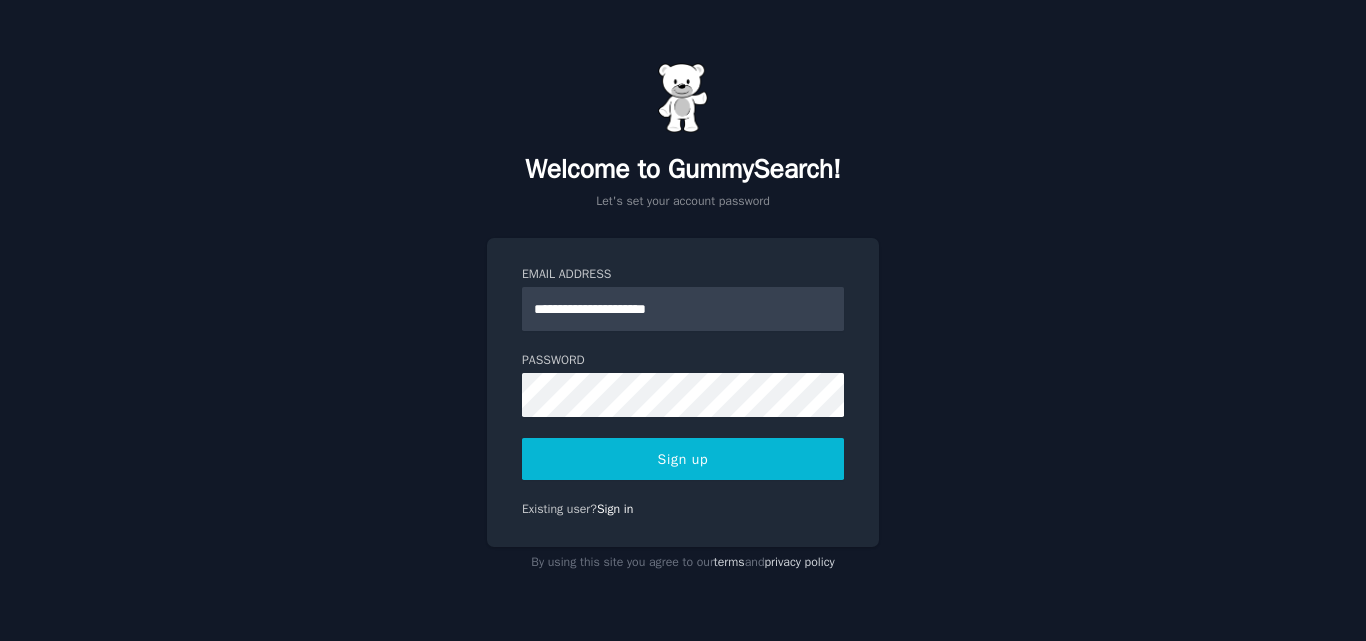 click on "Sign up" at bounding box center (683, 459) 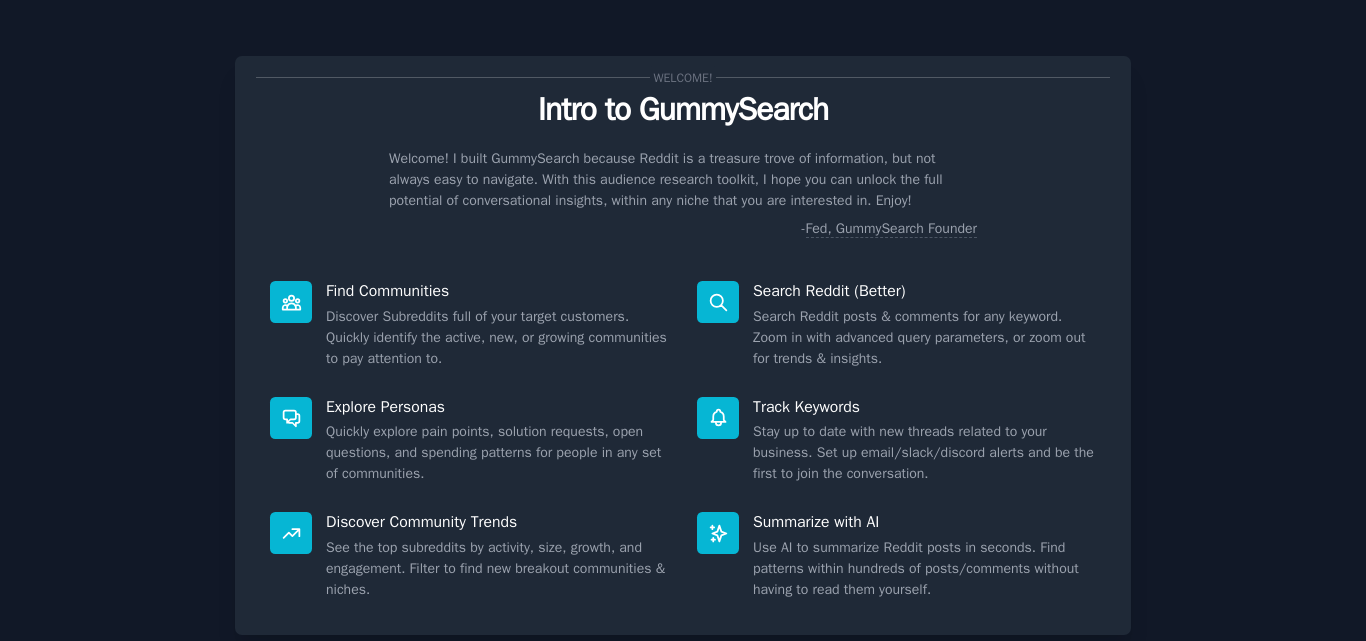 scroll, scrollTop: 0, scrollLeft: 0, axis: both 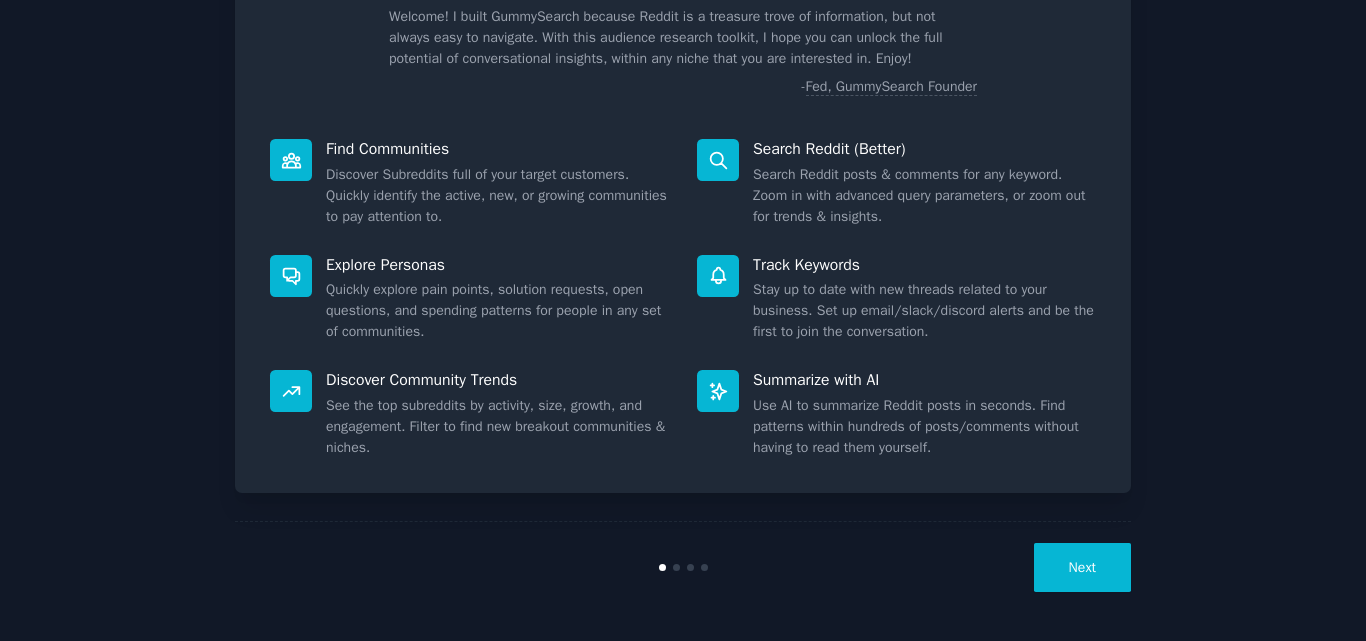 click on "Next" at bounding box center [1082, 567] 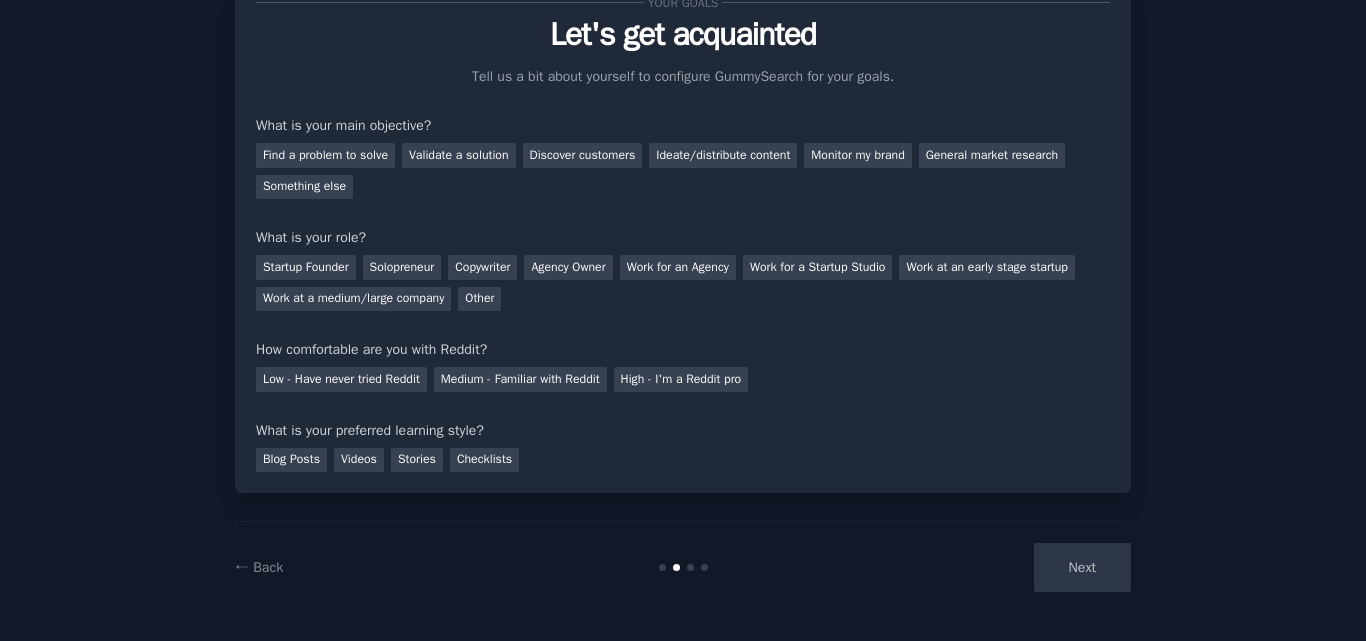 scroll, scrollTop: 0, scrollLeft: 0, axis: both 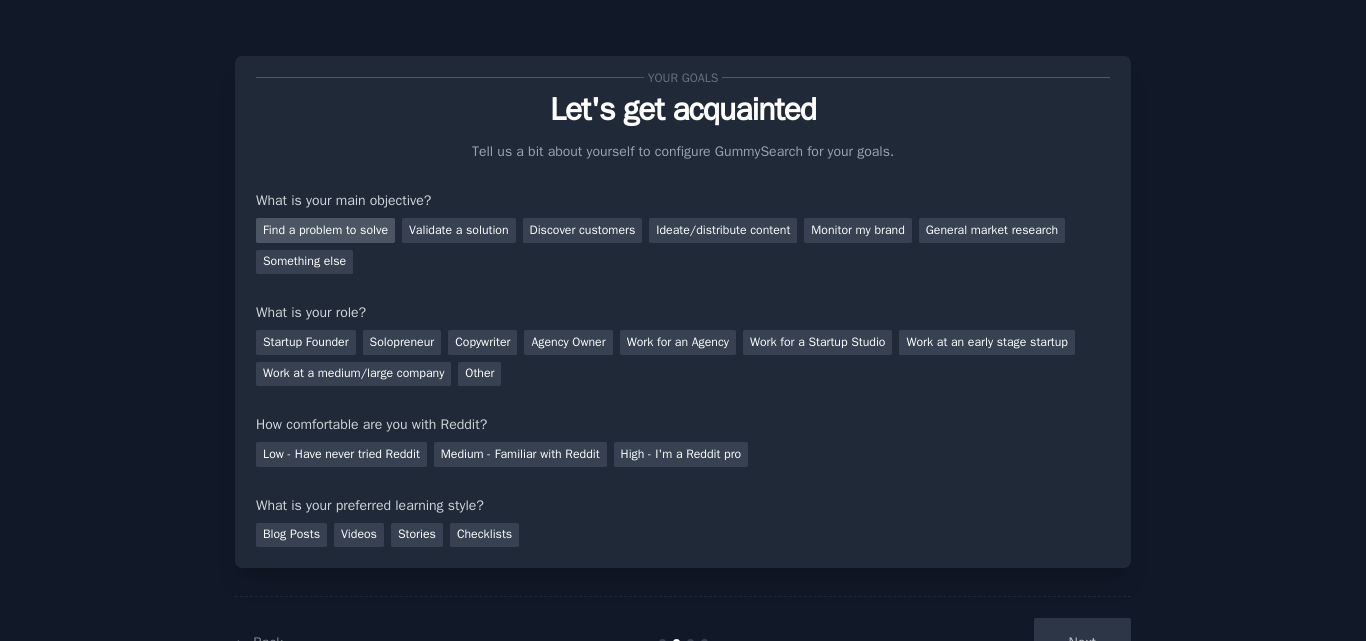 click on "Find a problem to solve" at bounding box center (325, 230) 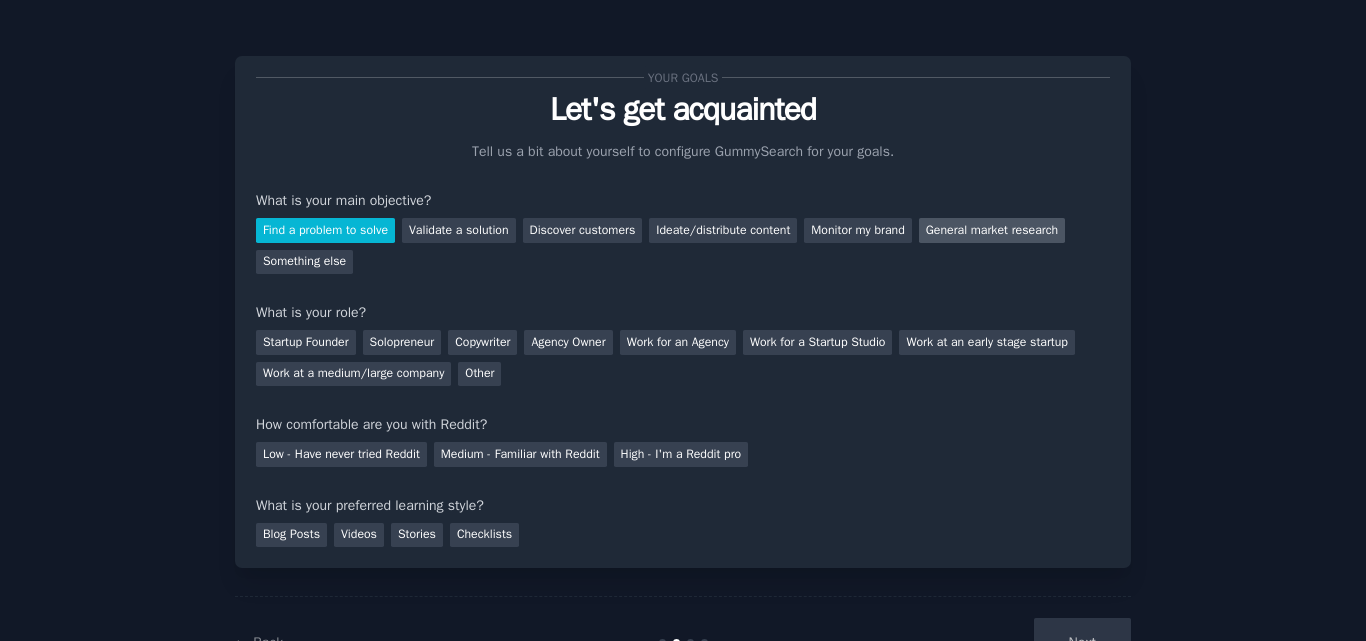 click on "General market research" at bounding box center (992, 230) 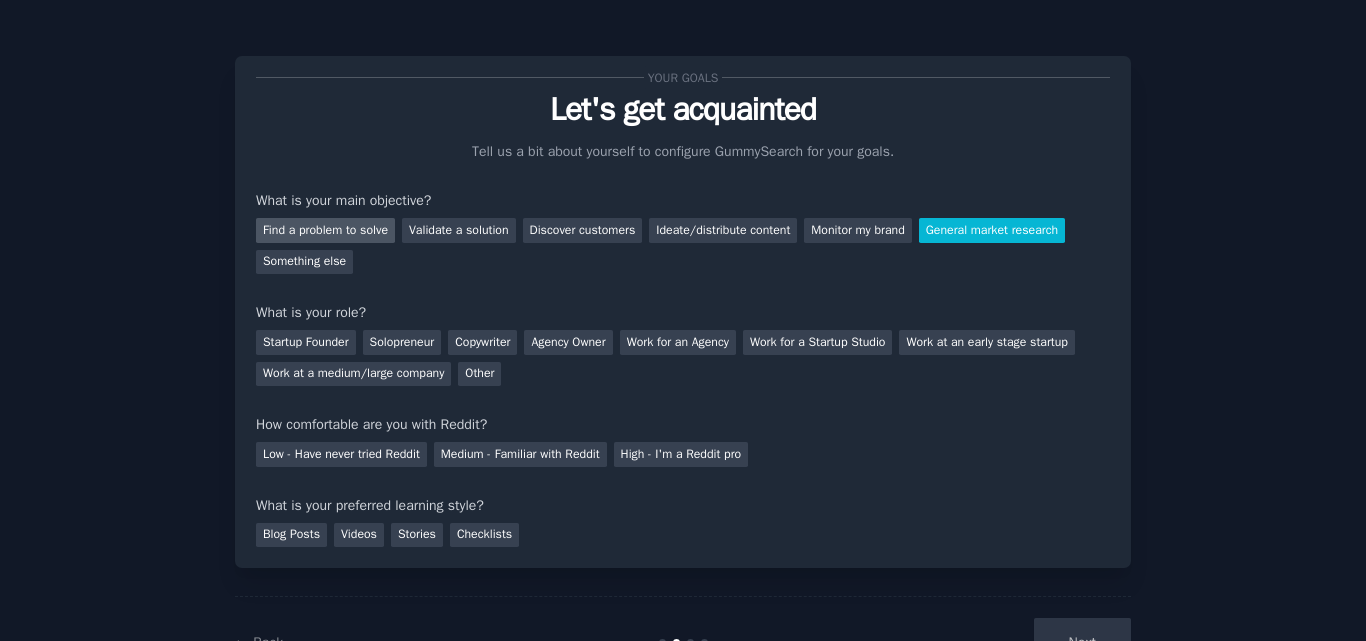 click on "Find a problem to solve" at bounding box center (325, 230) 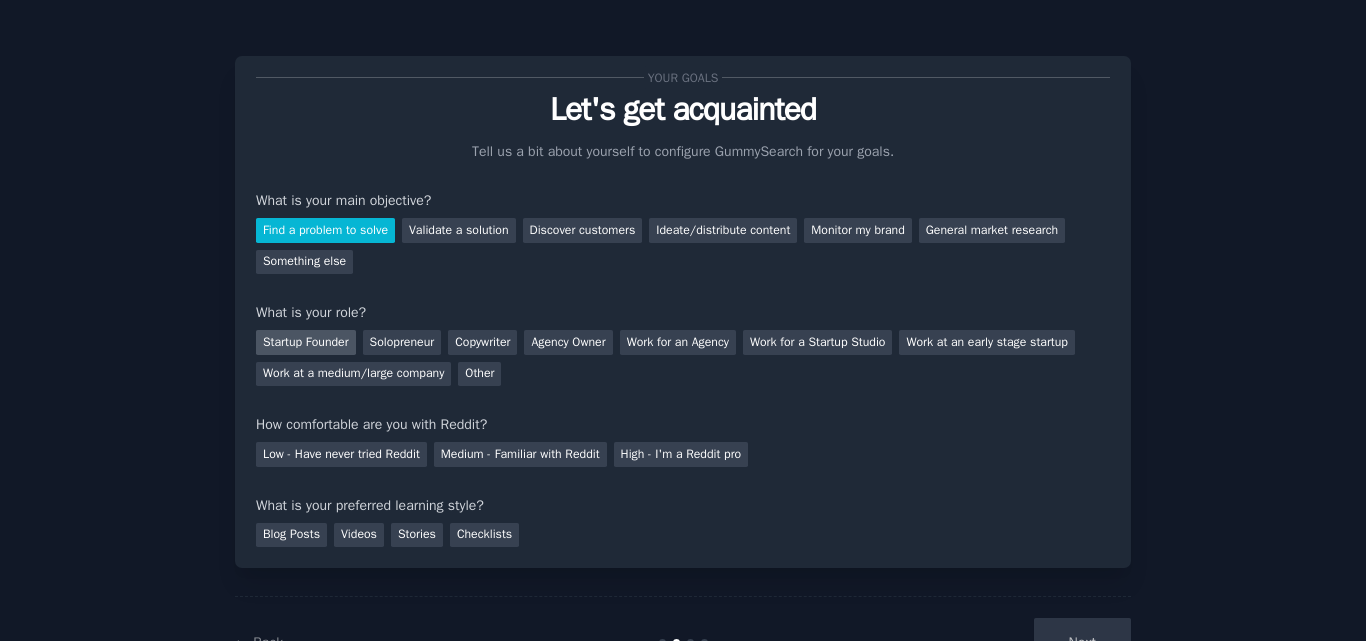click on "Startup Founder" at bounding box center (306, 342) 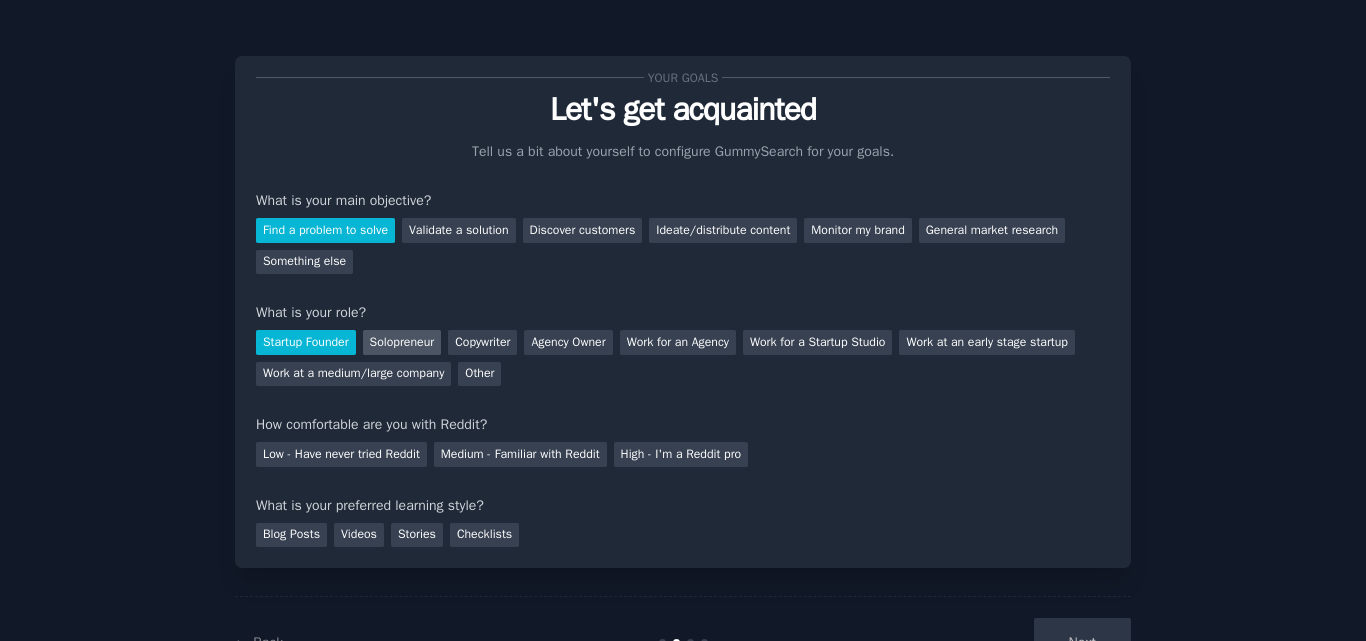 click on "Solopreneur" at bounding box center [402, 342] 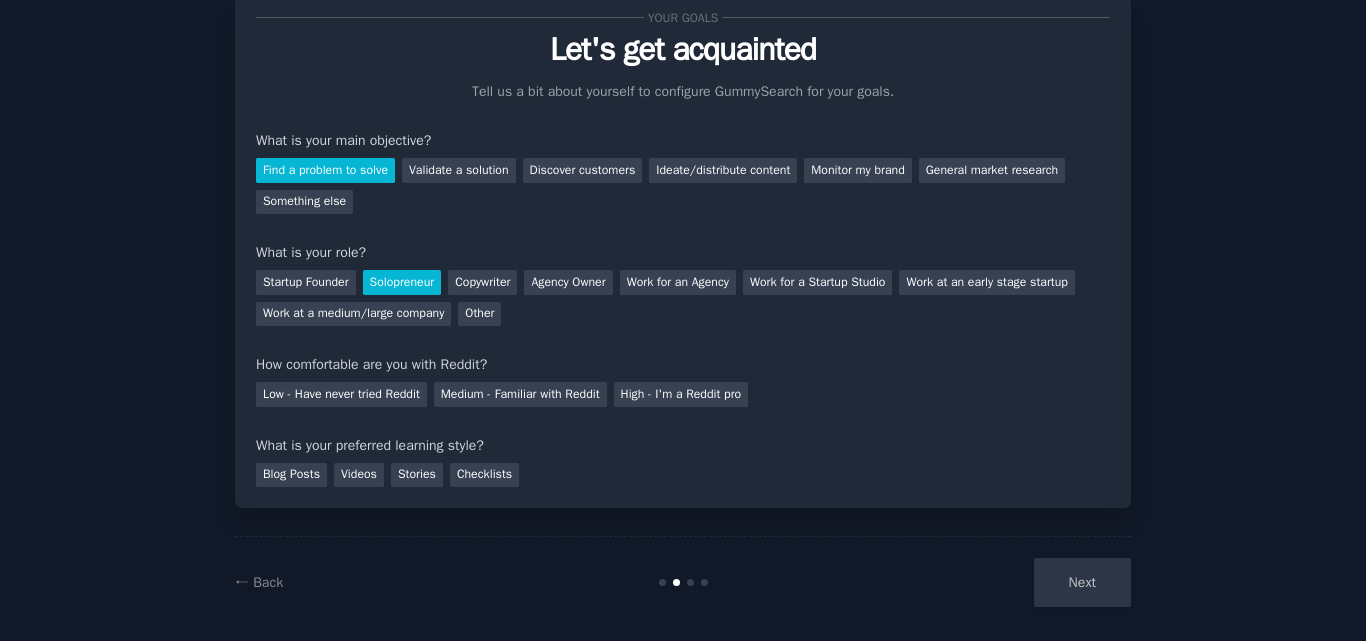 scroll, scrollTop: 65, scrollLeft: 0, axis: vertical 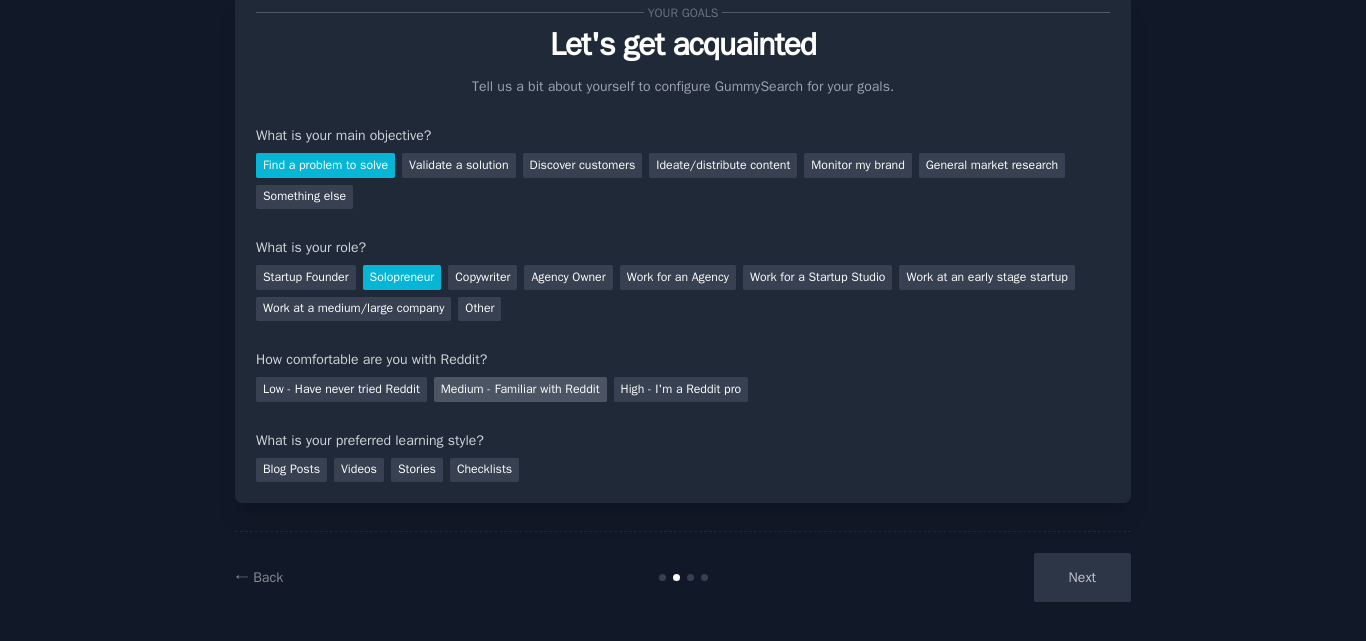 click on "Medium - Familiar with Reddit" at bounding box center (520, 389) 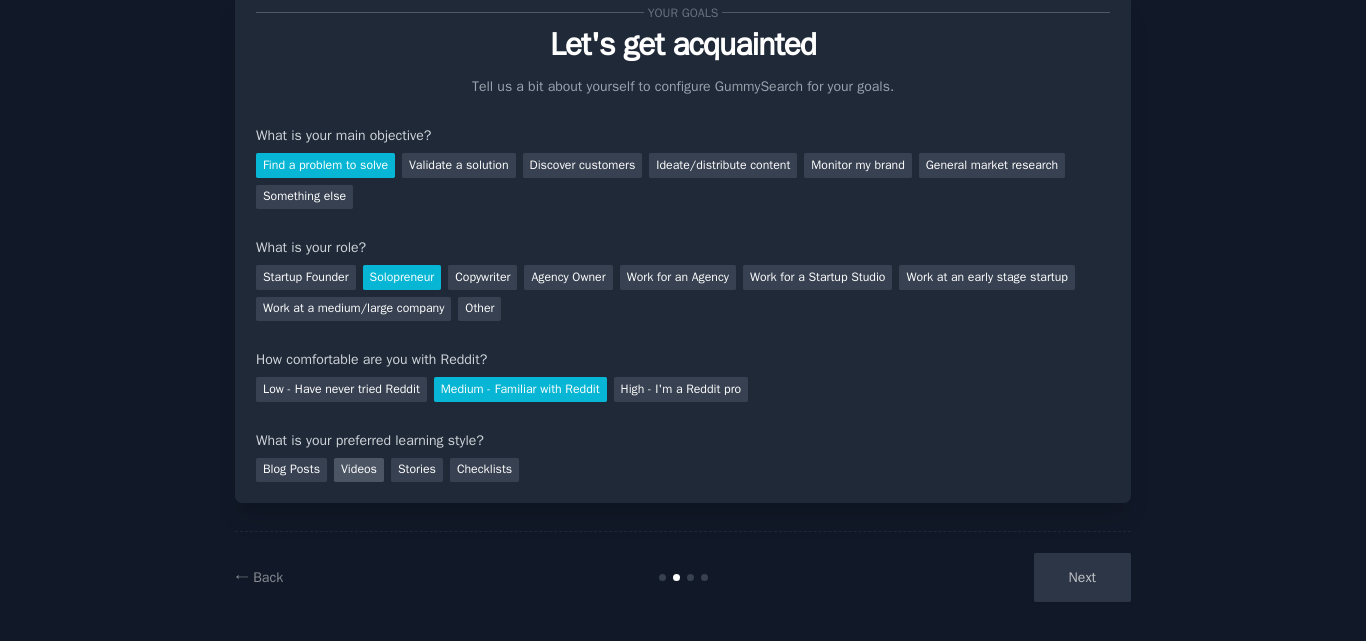 click on "Videos" at bounding box center (359, 470) 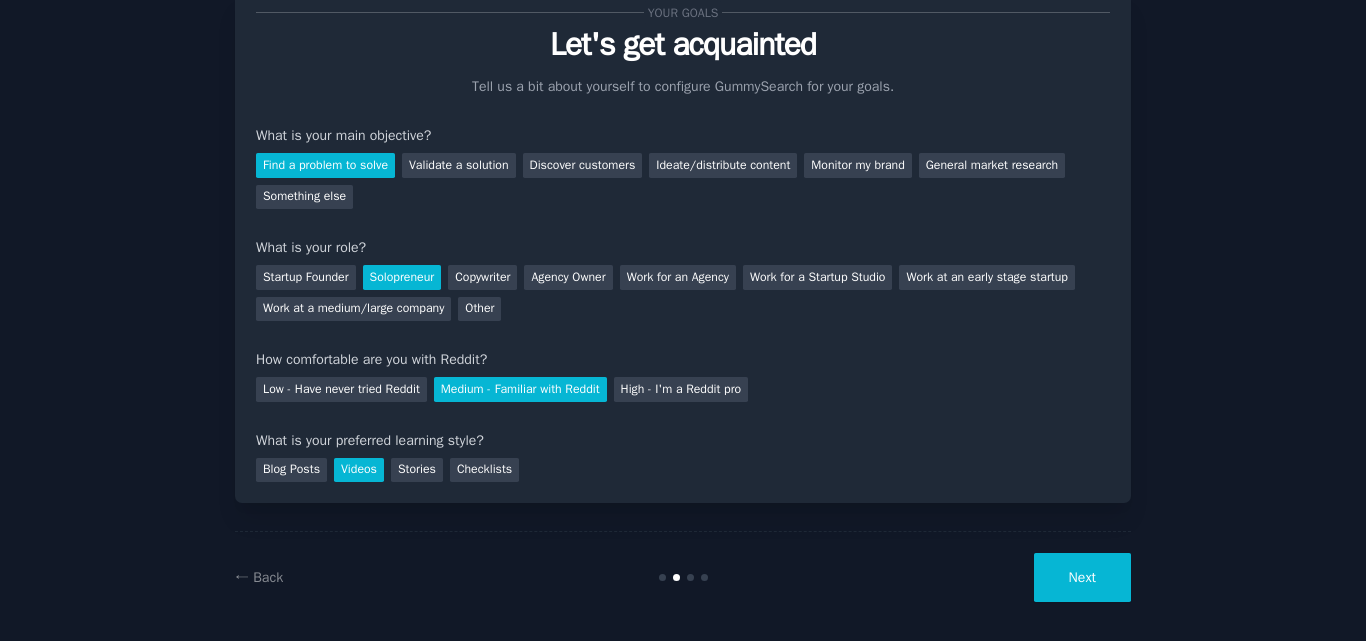 click on "Next" at bounding box center [1082, 577] 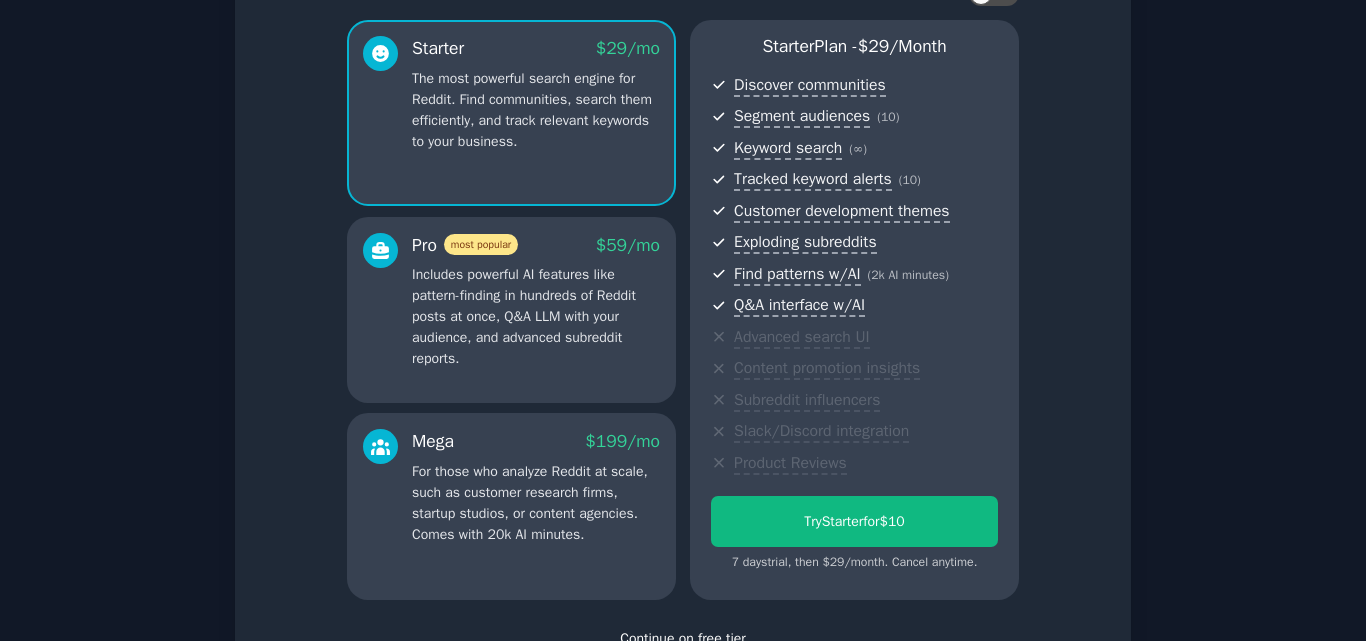 scroll, scrollTop: 308, scrollLeft: 0, axis: vertical 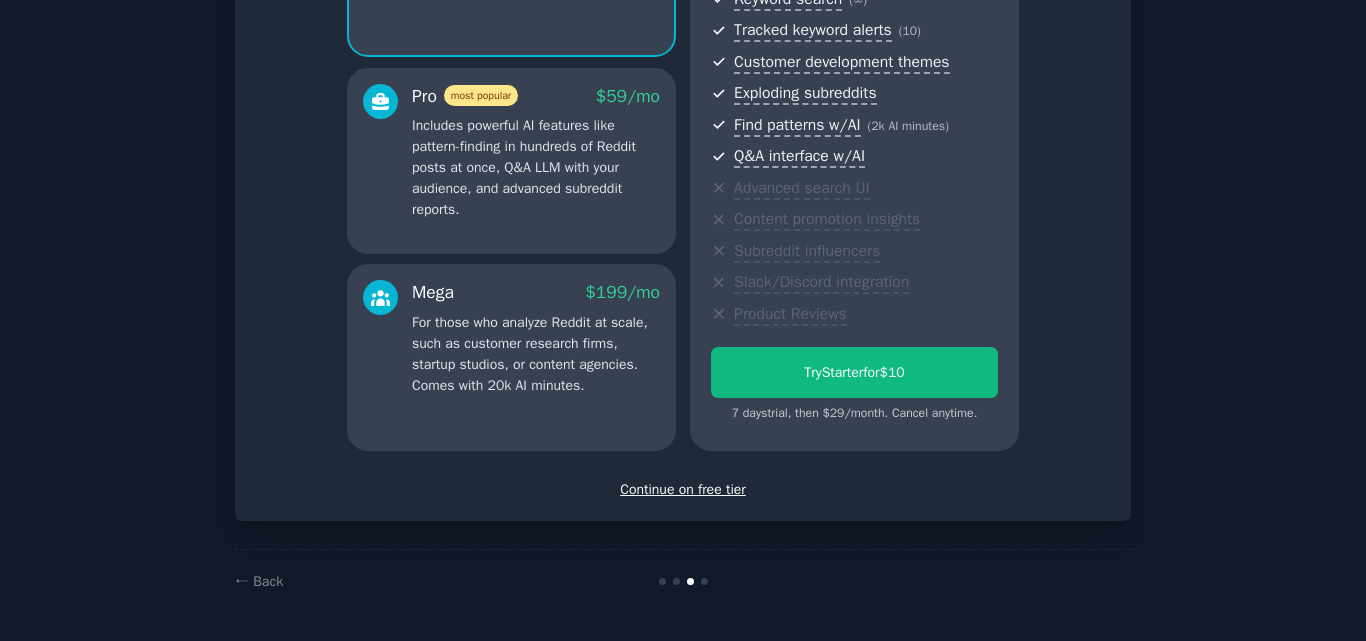 click on "Continue on free tier" at bounding box center (683, 489) 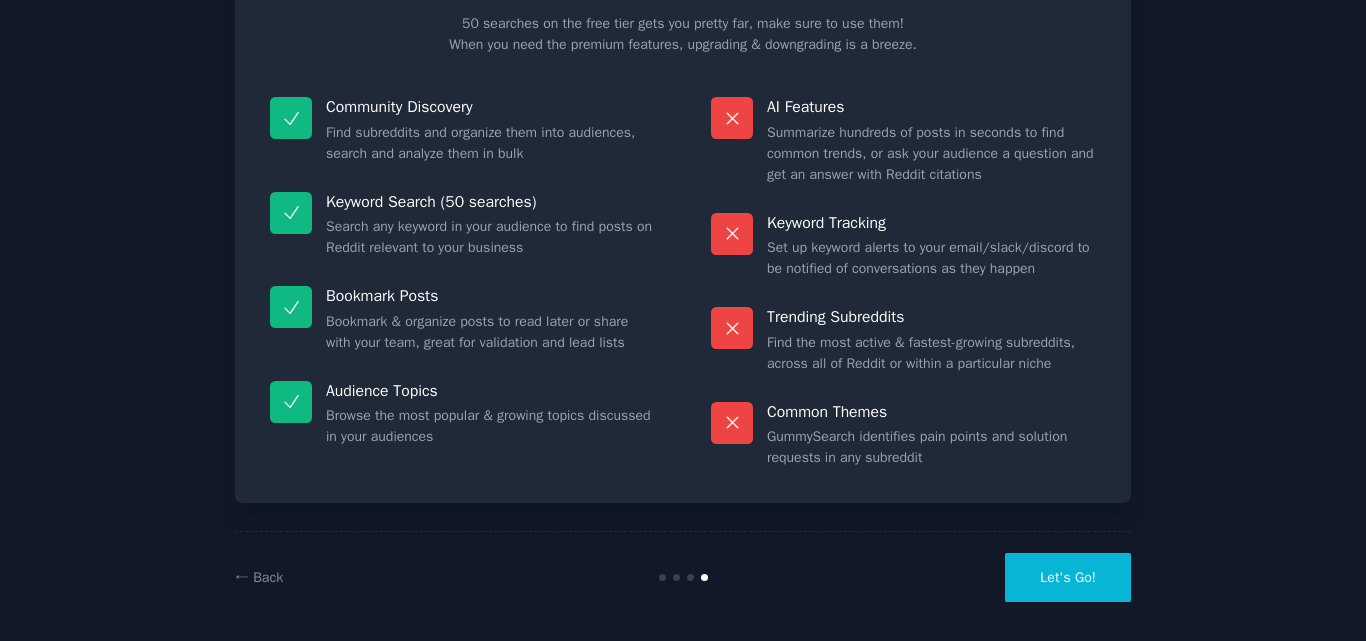 scroll, scrollTop: 130, scrollLeft: 0, axis: vertical 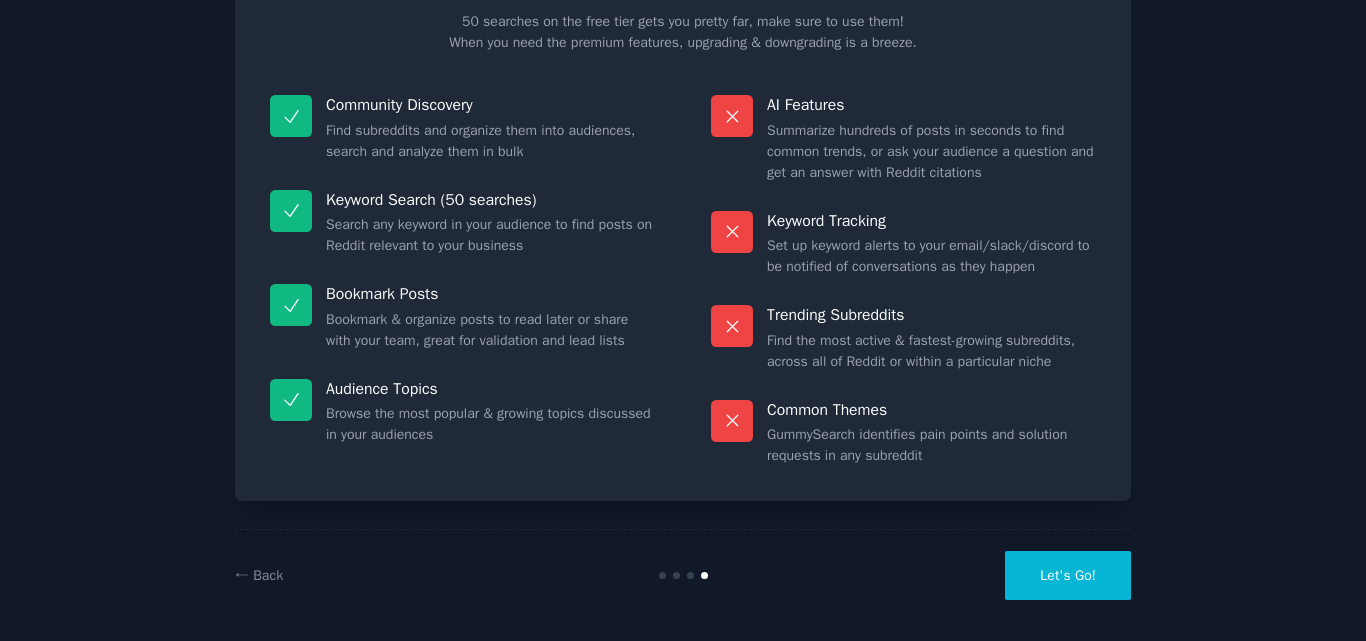 click on "Let's Go!" at bounding box center [1068, 575] 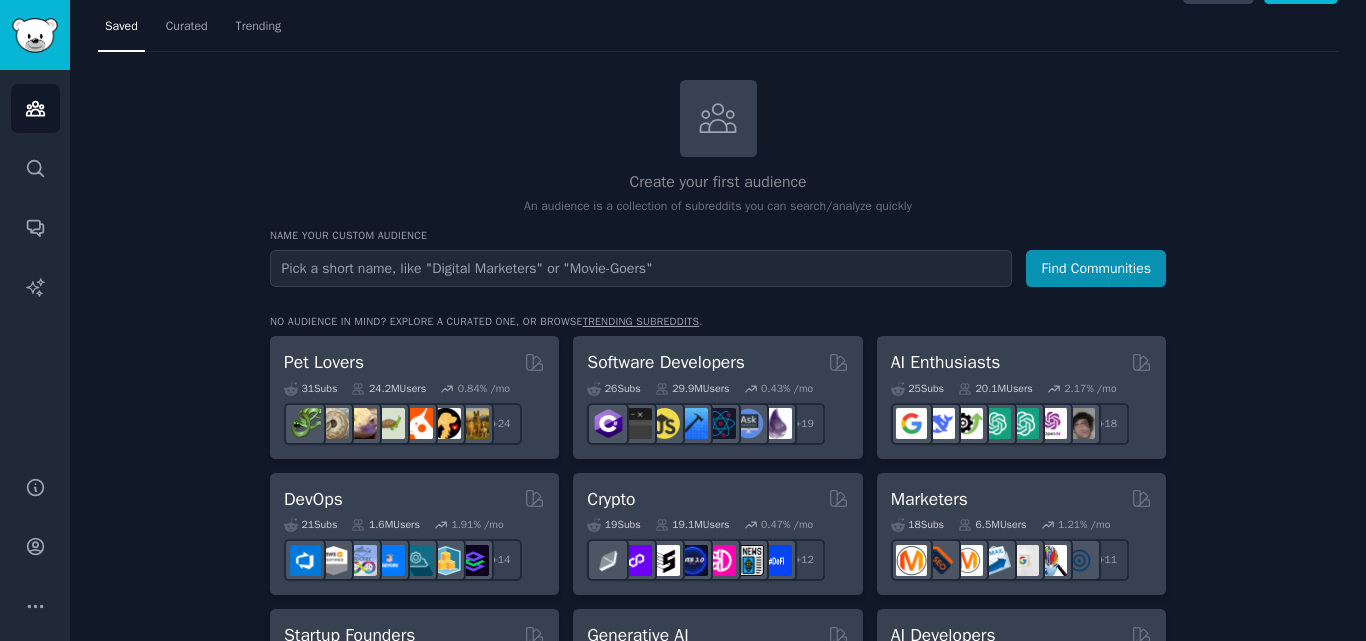 scroll, scrollTop: 46, scrollLeft: 0, axis: vertical 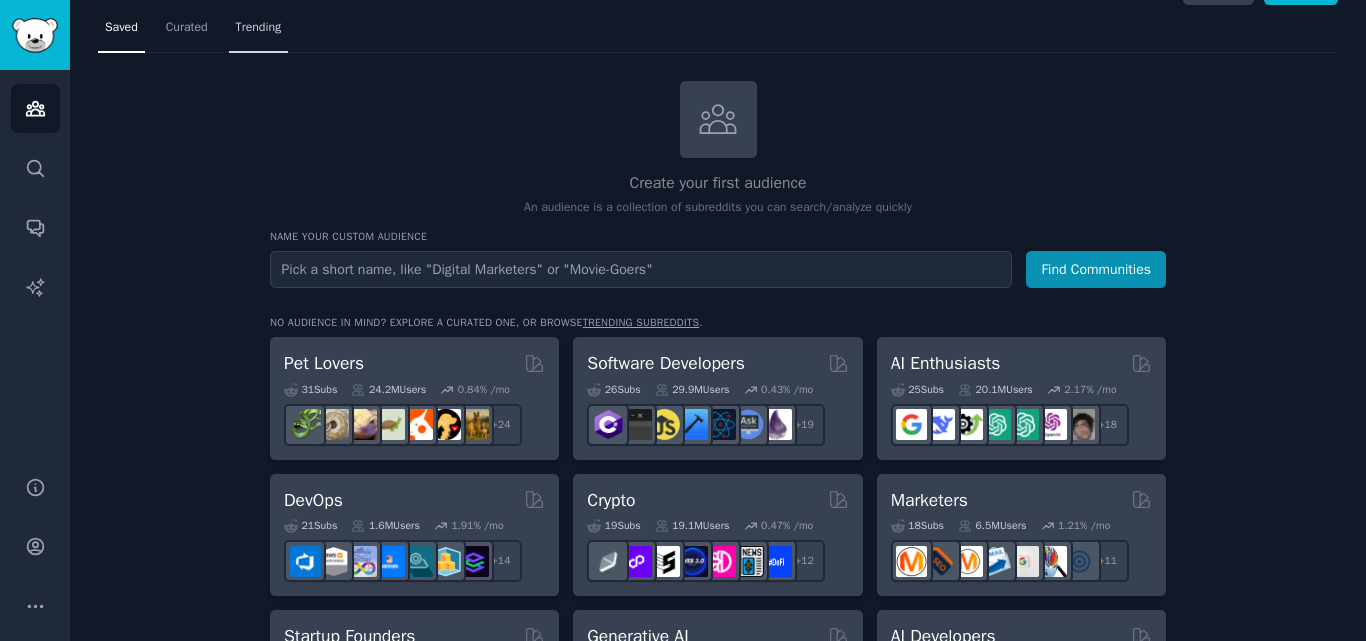 click on "Trending" at bounding box center [259, 28] 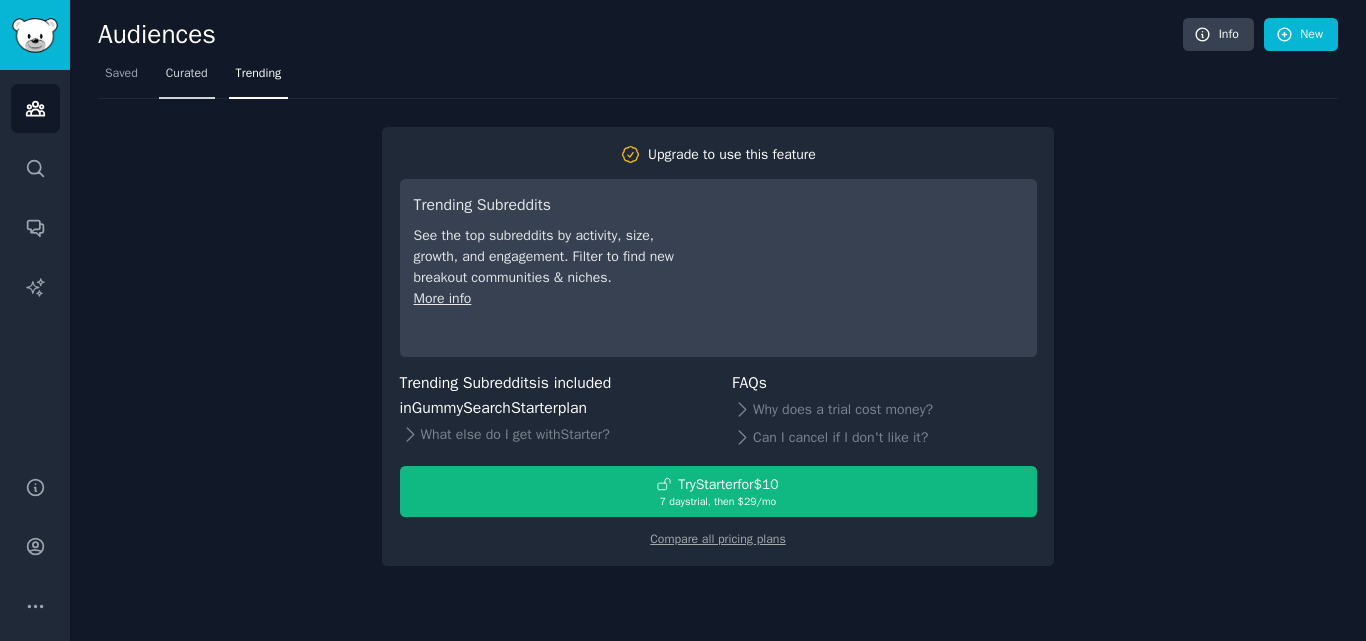 click on "Curated" at bounding box center [187, 74] 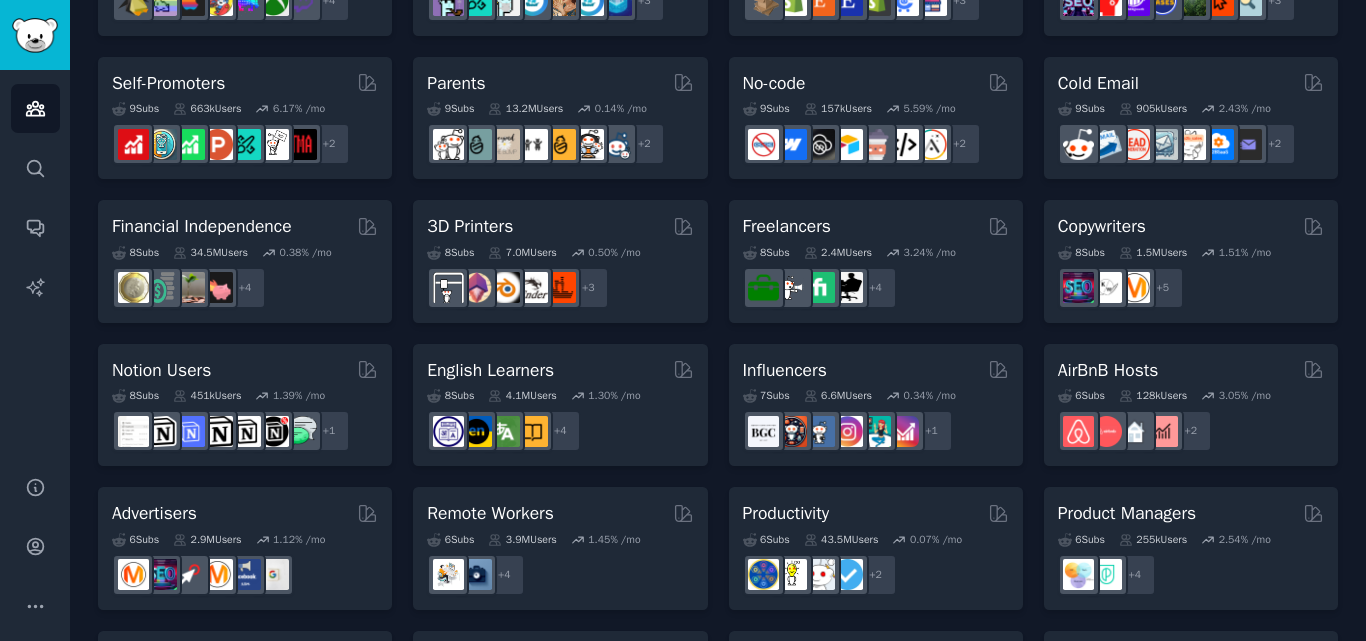 scroll, scrollTop: 959, scrollLeft: 0, axis: vertical 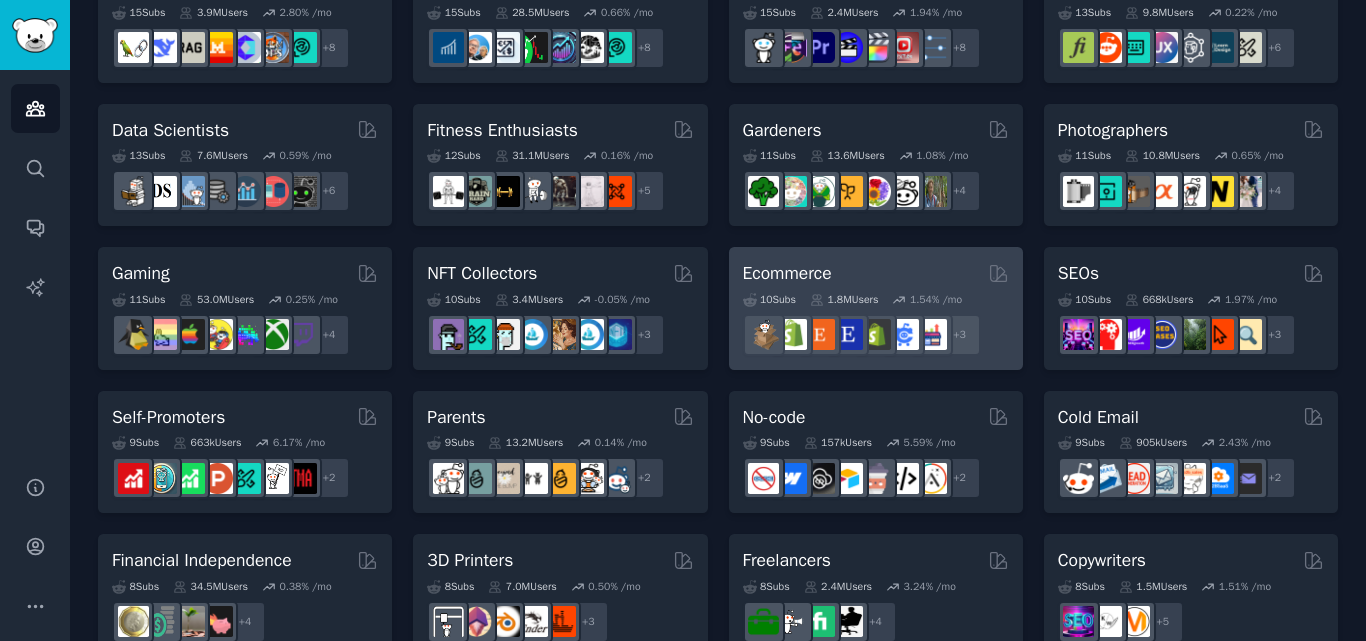 drag, startPoint x: 932, startPoint y: 272, endPoint x: 864, endPoint y: 271, distance: 68.007355 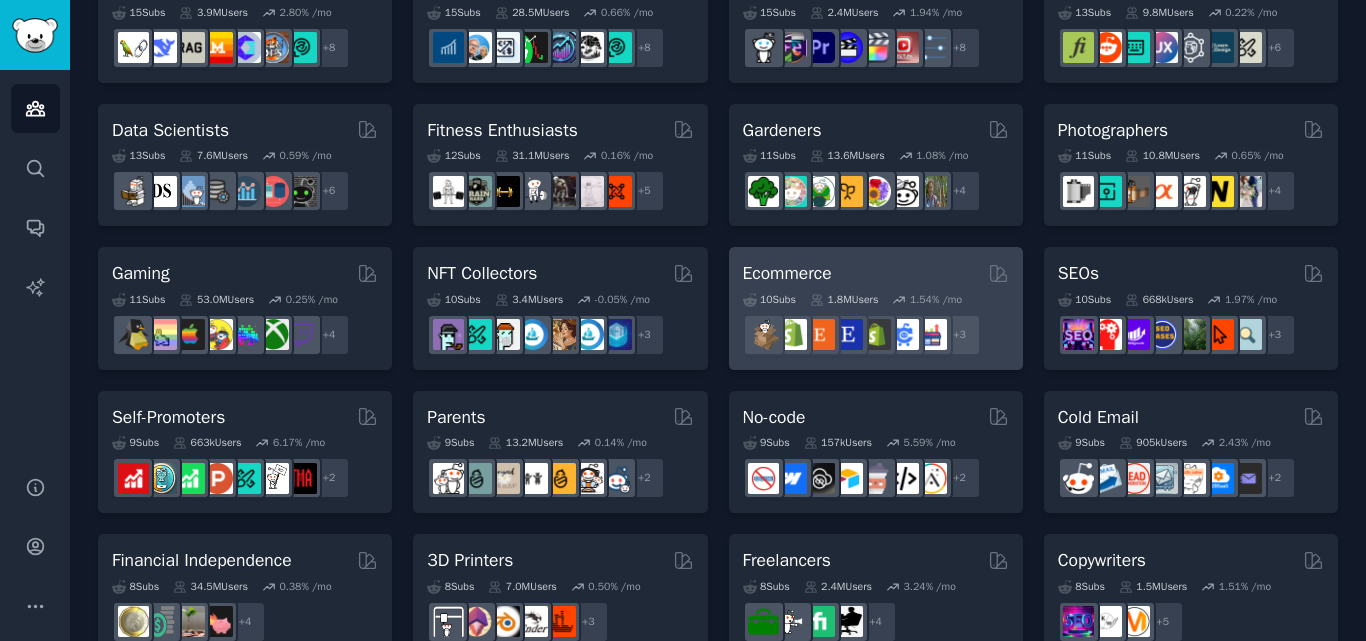 click on "Ecommerce" at bounding box center (876, 273) 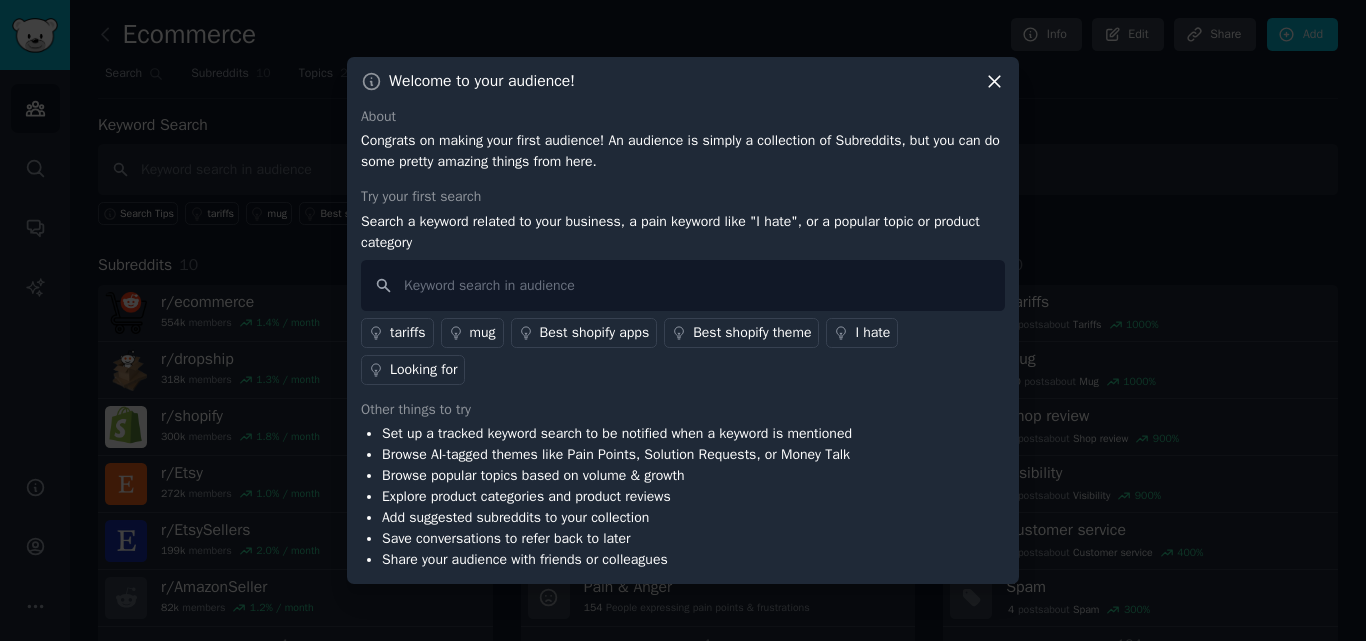 click 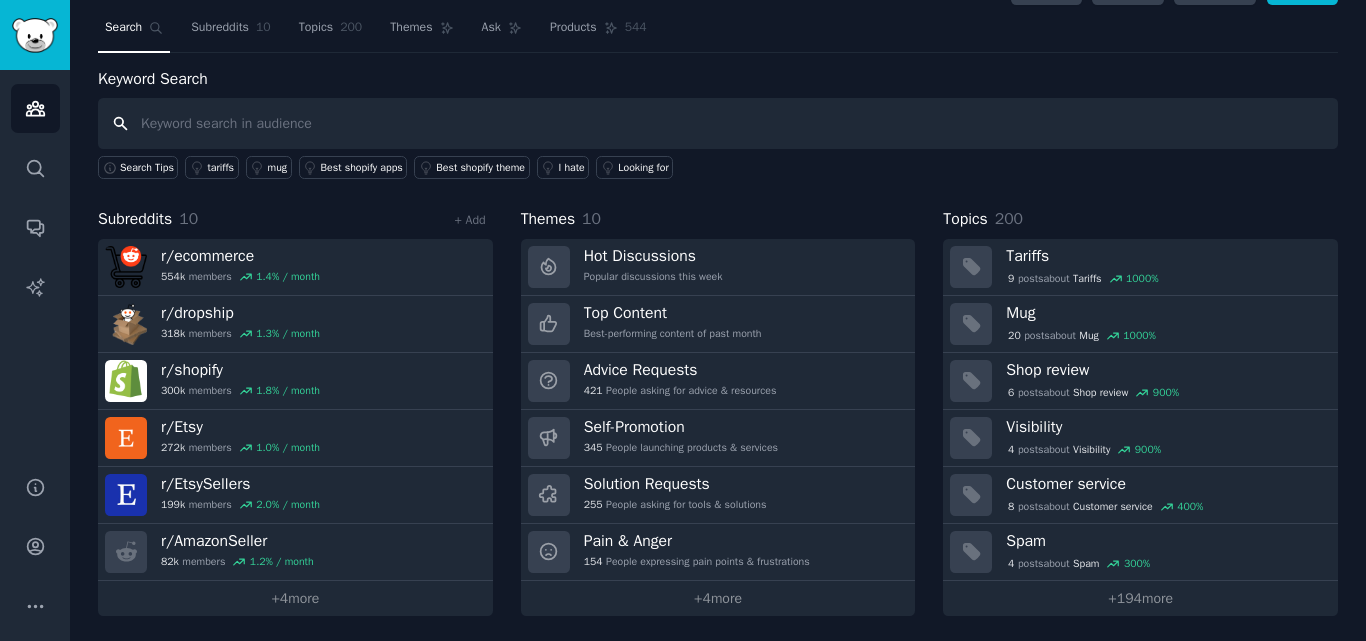 scroll, scrollTop: 47, scrollLeft: 0, axis: vertical 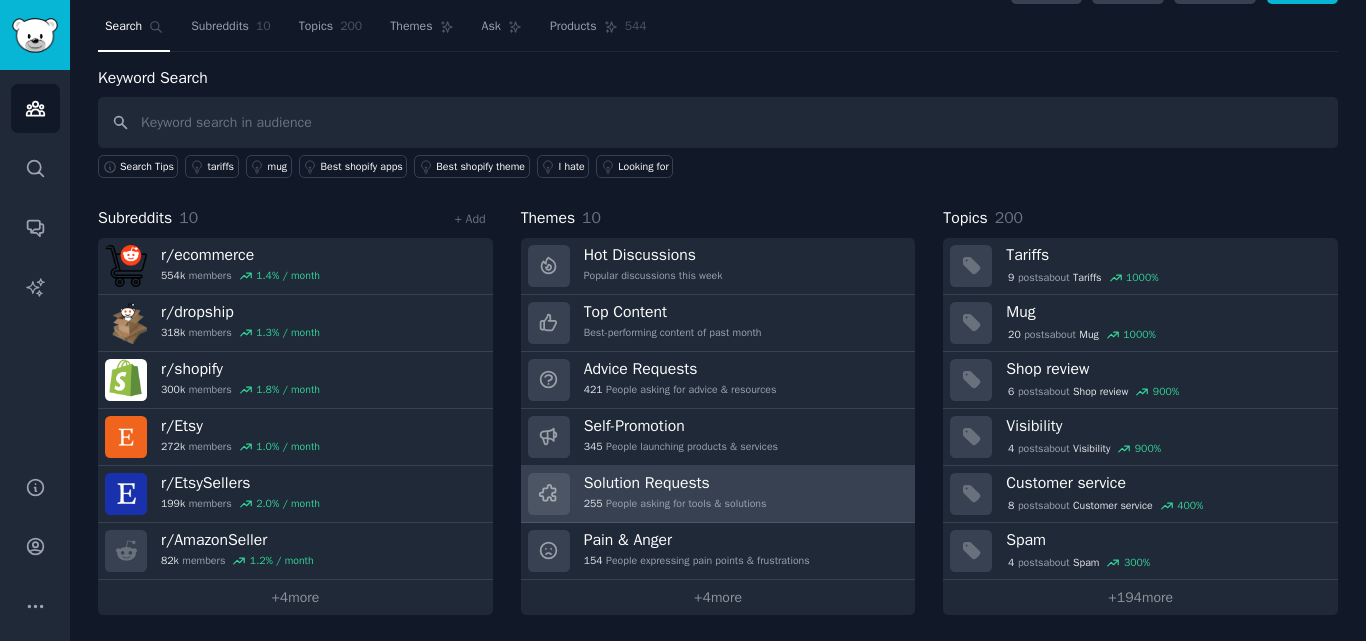 click on "Solution Requests 255 People asking for tools & solutions" at bounding box center [718, 494] 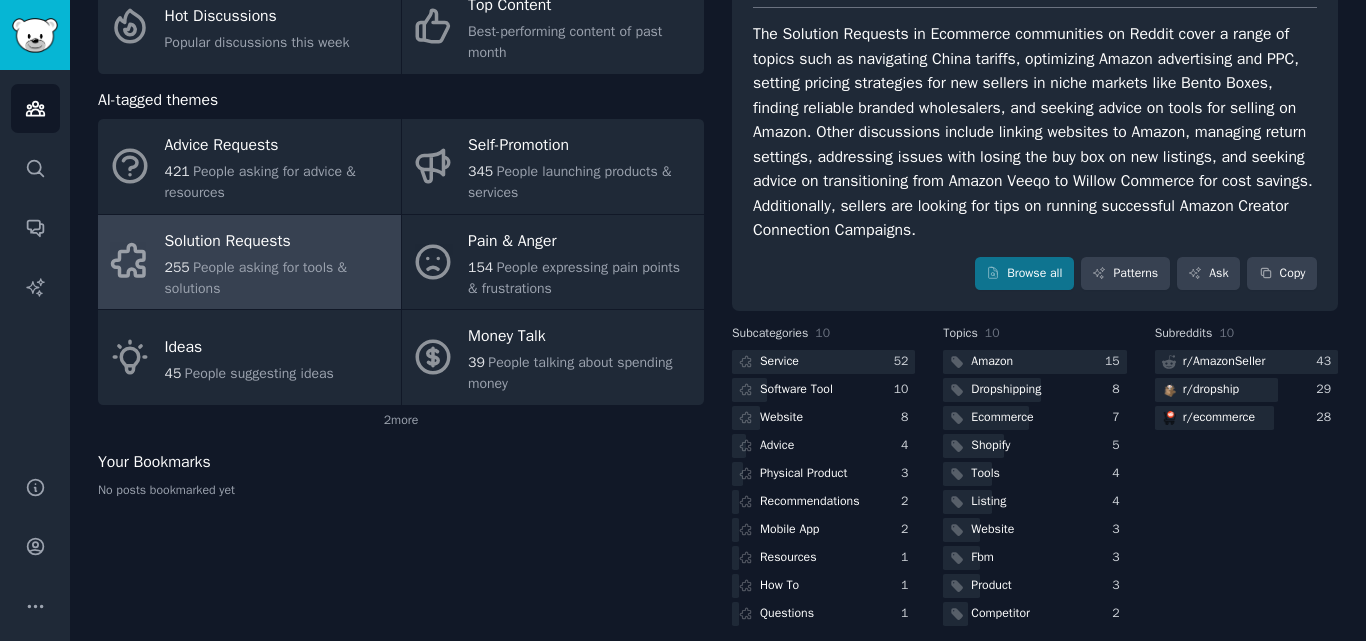 scroll, scrollTop: 182, scrollLeft: 0, axis: vertical 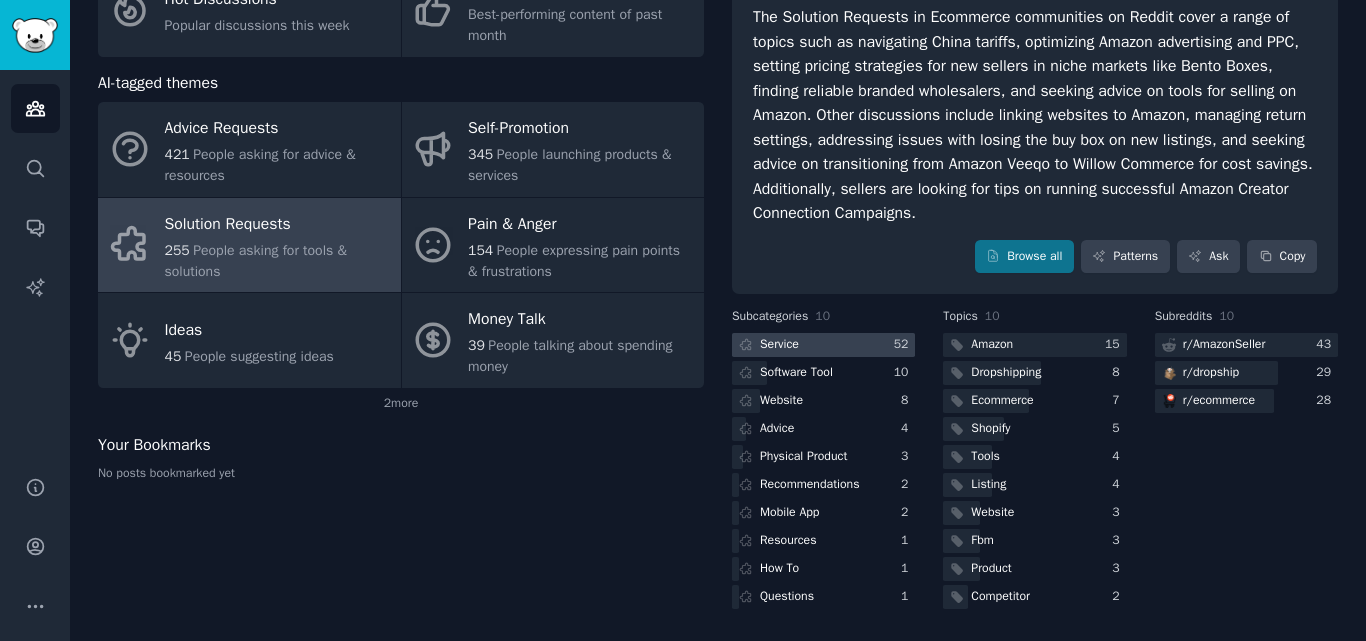 click at bounding box center (823, 345) 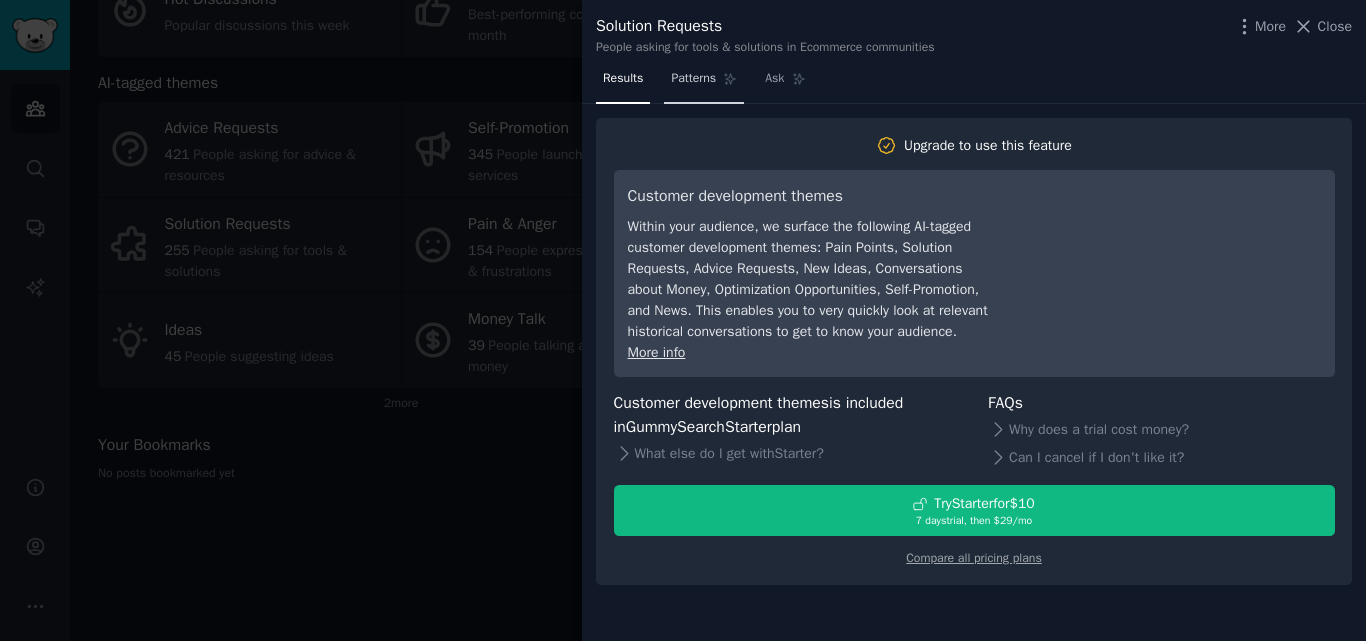 click on "Patterns" at bounding box center (704, 83) 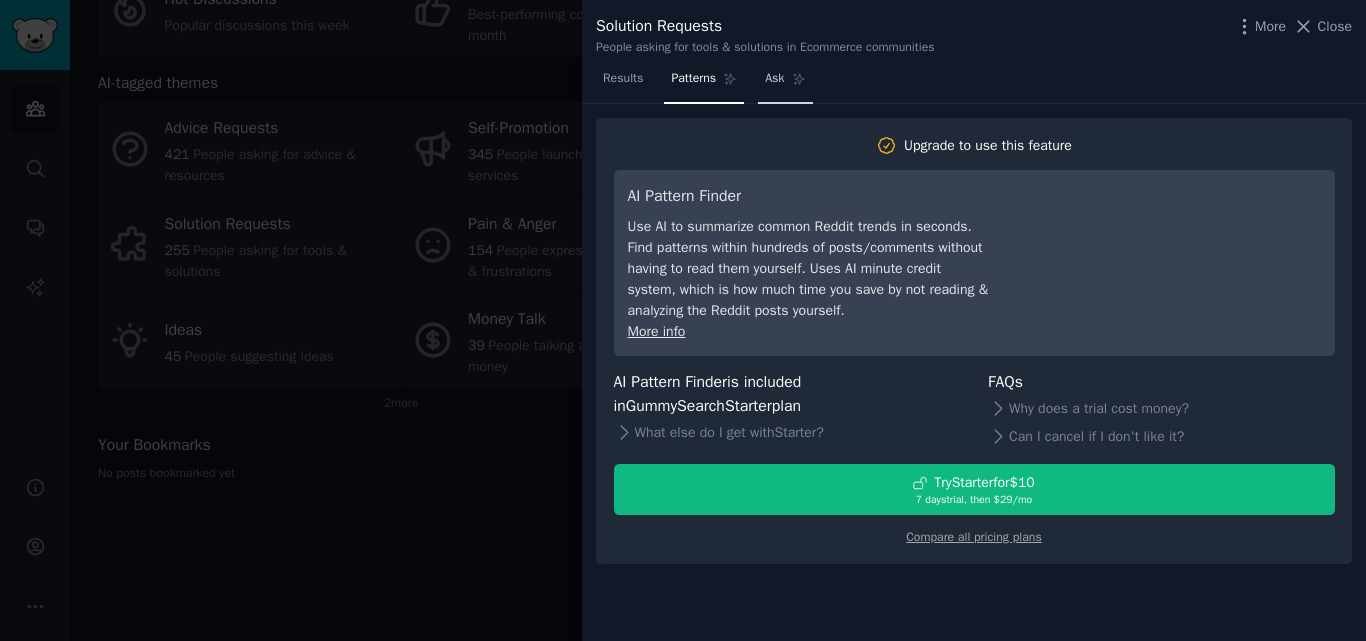click on "Ask" at bounding box center [785, 83] 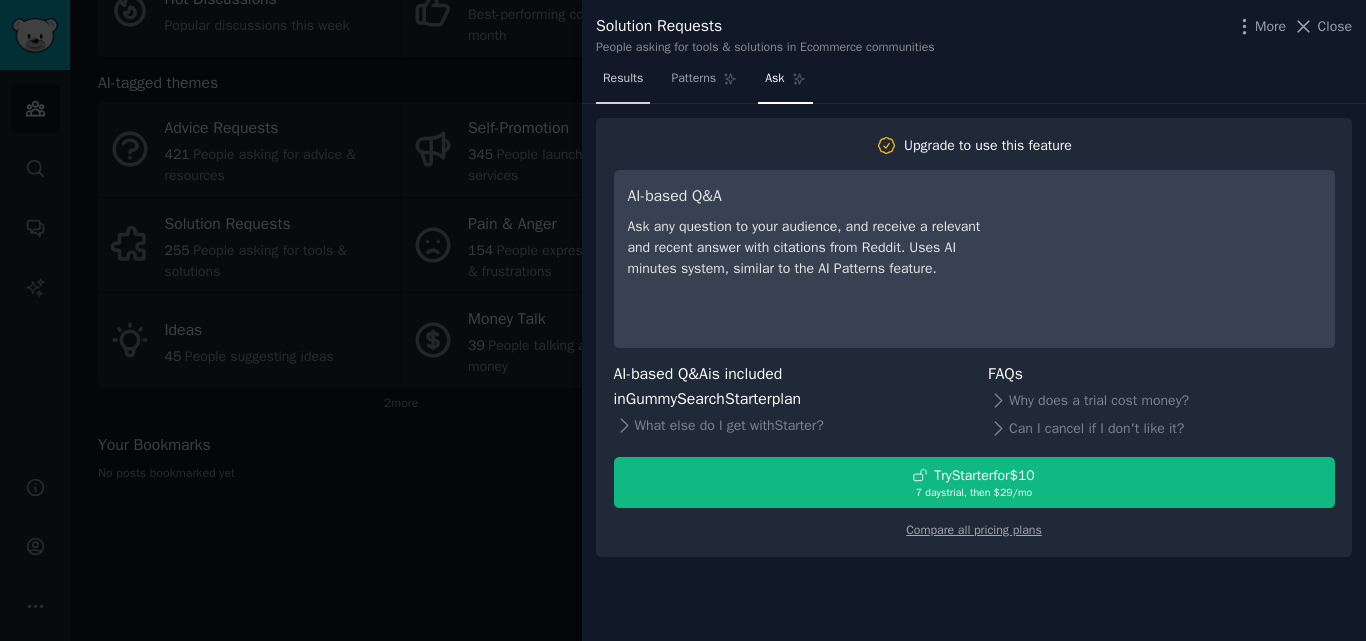 click on "Results" at bounding box center (623, 83) 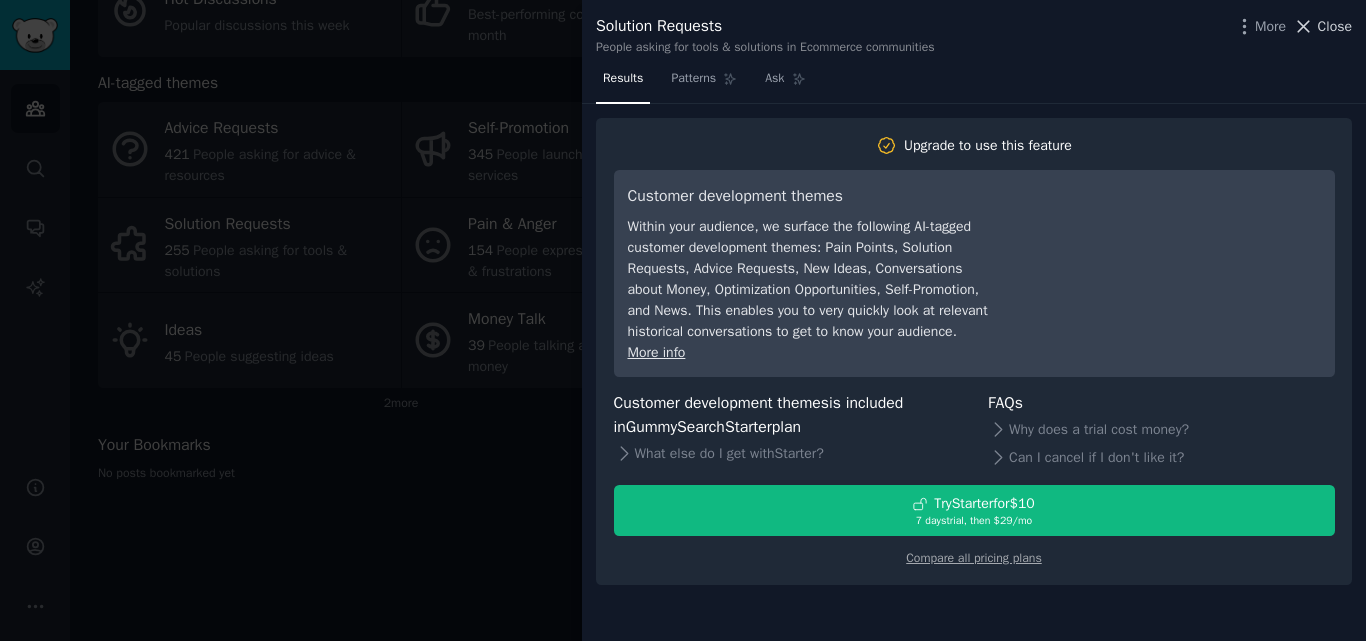 click on "Close" at bounding box center (1335, 26) 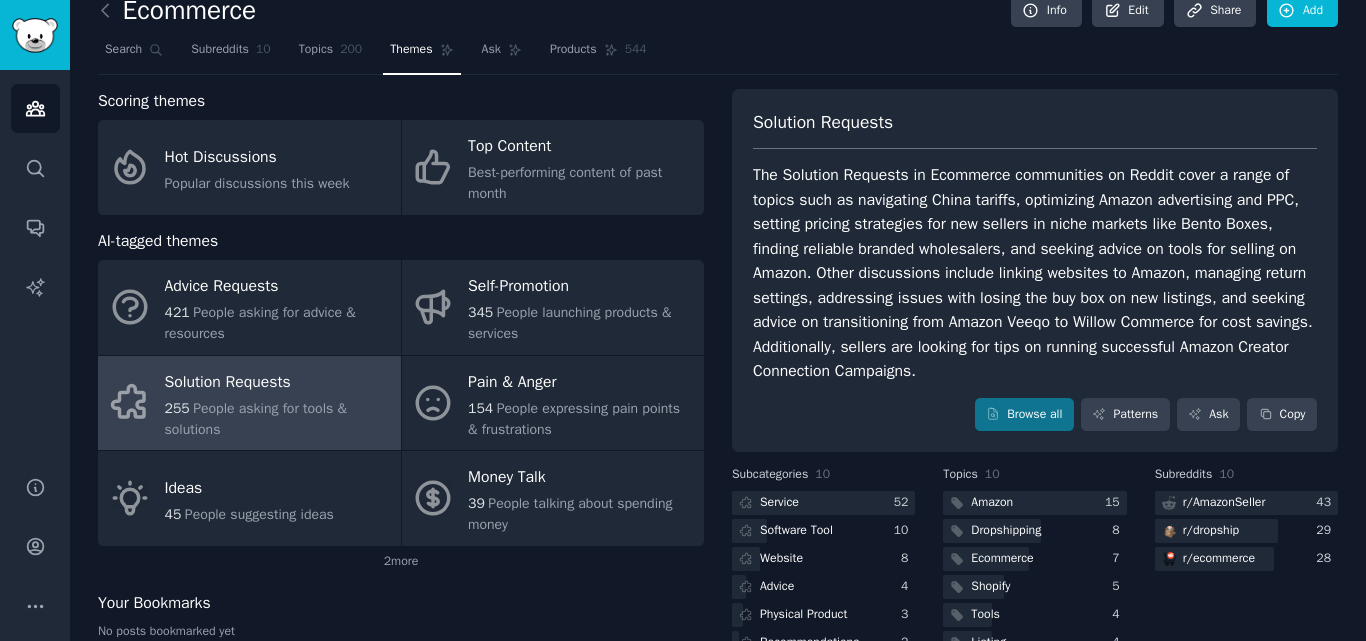 scroll, scrollTop: 0, scrollLeft: 0, axis: both 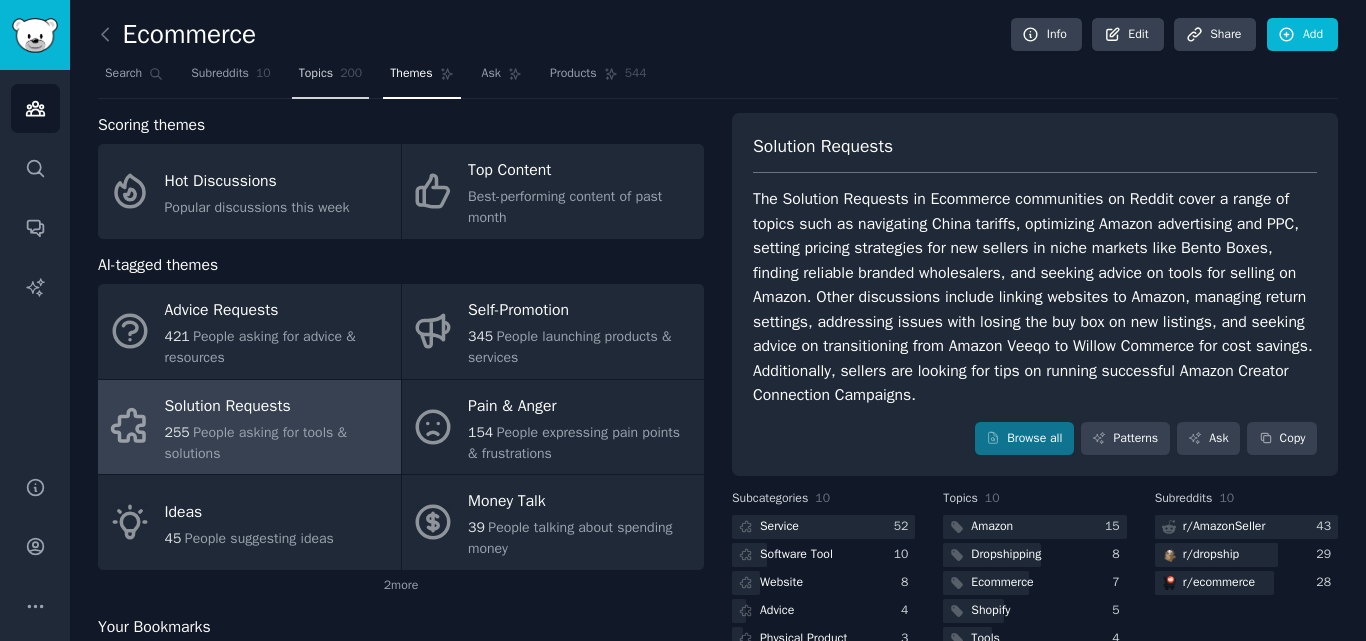 click on "Topics 200" at bounding box center (331, 78) 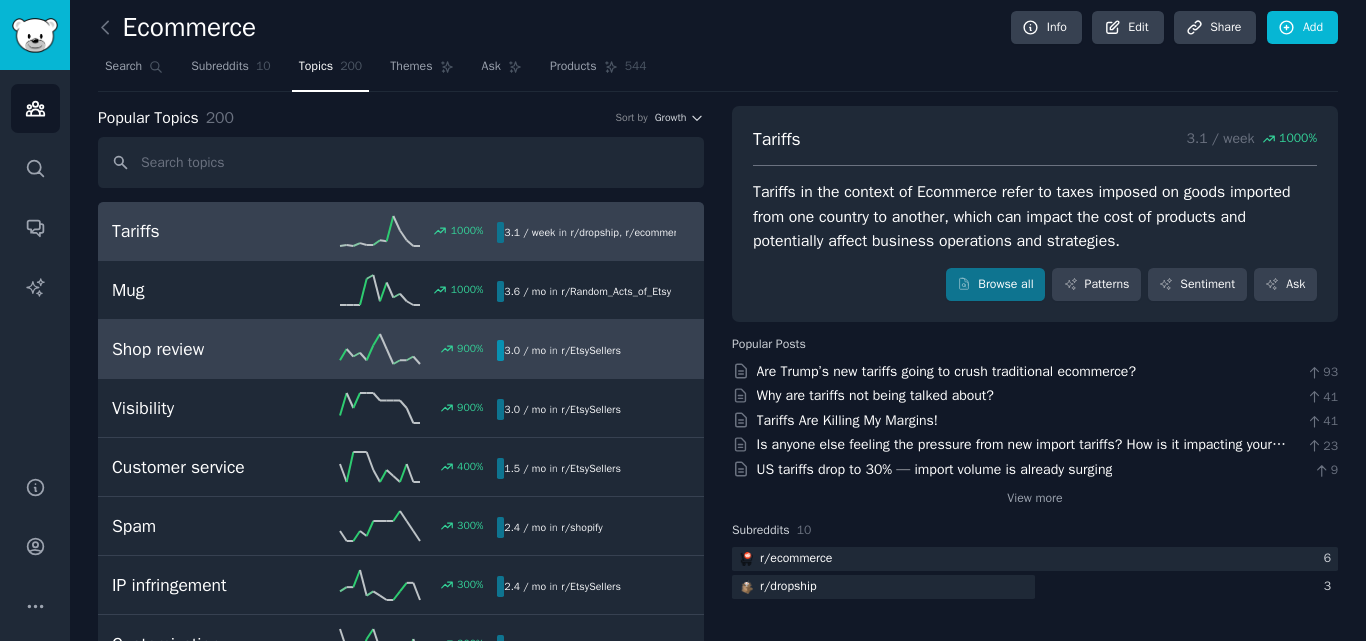 scroll, scrollTop: 0, scrollLeft: 0, axis: both 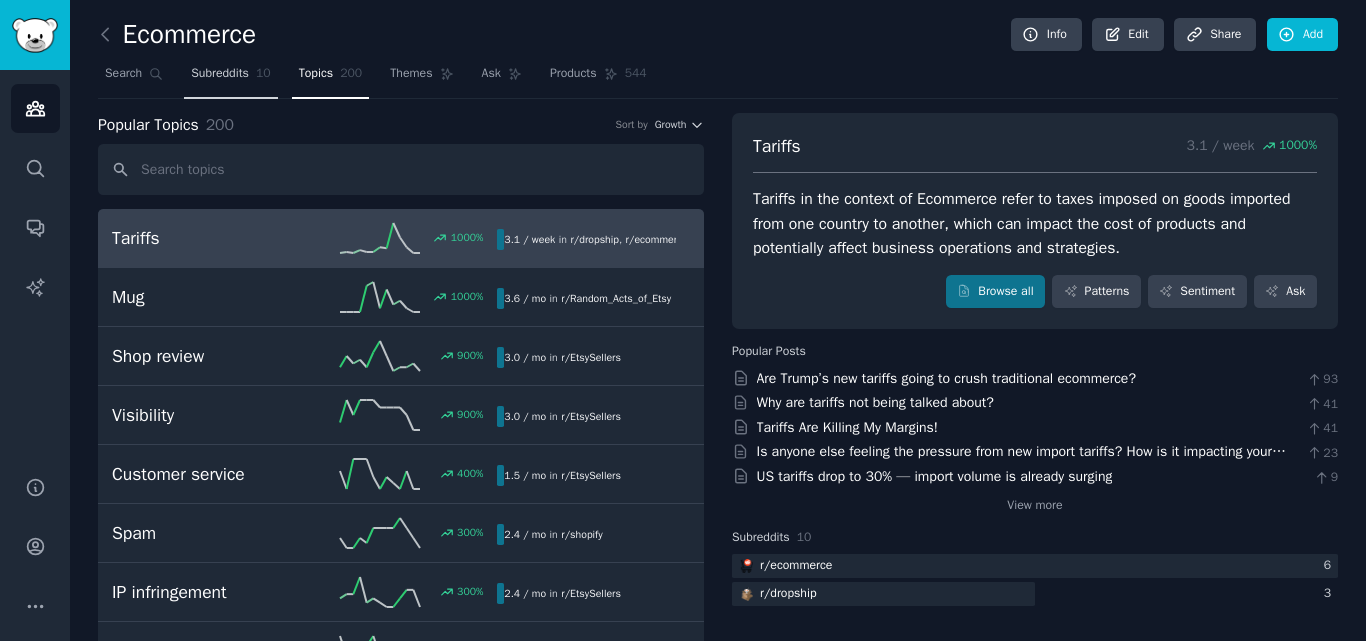 click on "Subreddits" at bounding box center [220, 74] 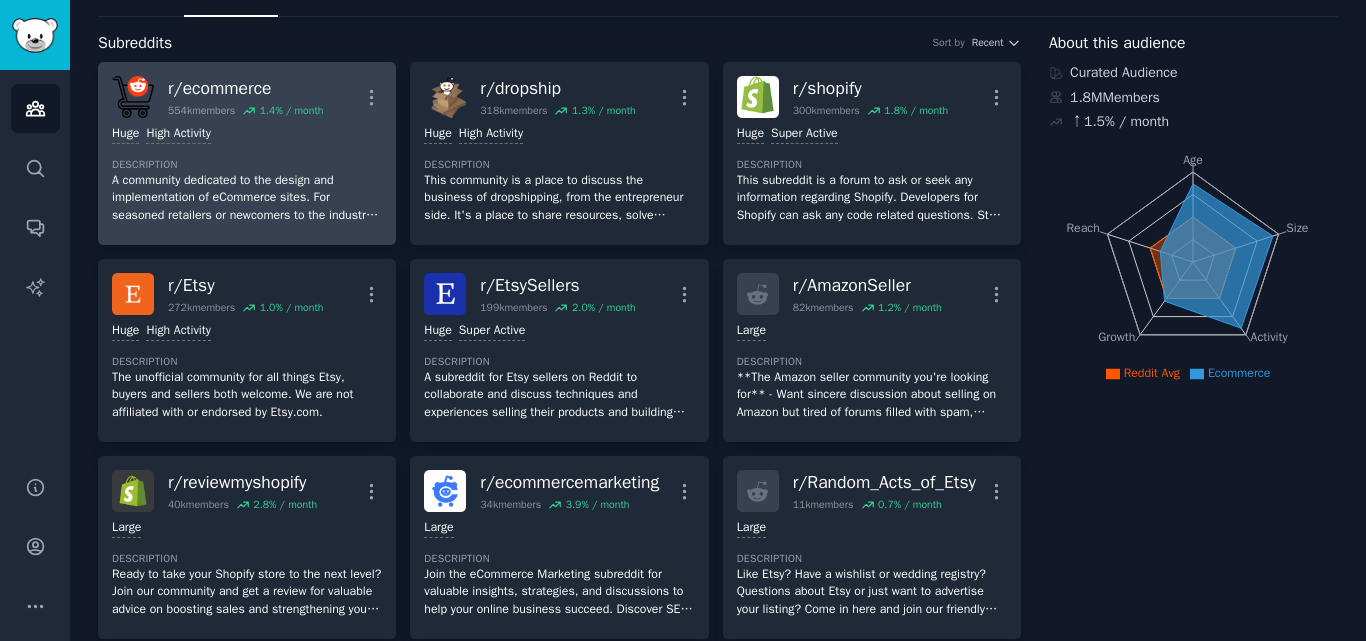 scroll, scrollTop: 81, scrollLeft: 0, axis: vertical 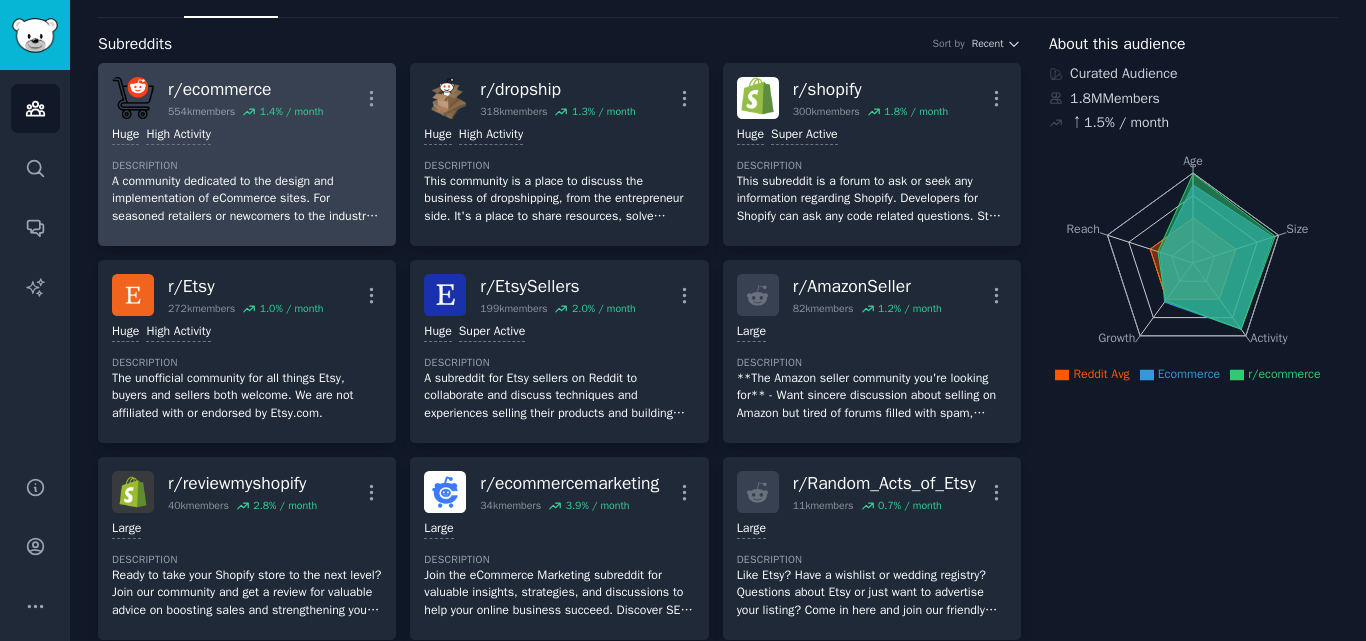 click on "Huge High Activity Description A community dedicated to the design and implementation of eCommerce sites. For seasoned retailers or newcomers to the industry, this is the perfect place to seek guidance and discuss all aspects of selling online.
Engage in insightful discussions on topics such as selling tips, marketing strategies, SEO optimization, product selection, checkout processes, conversions, and more. Our community provides a platform for helpful and honest discussions aimed at helping you increase your online sales." at bounding box center (247, 175) 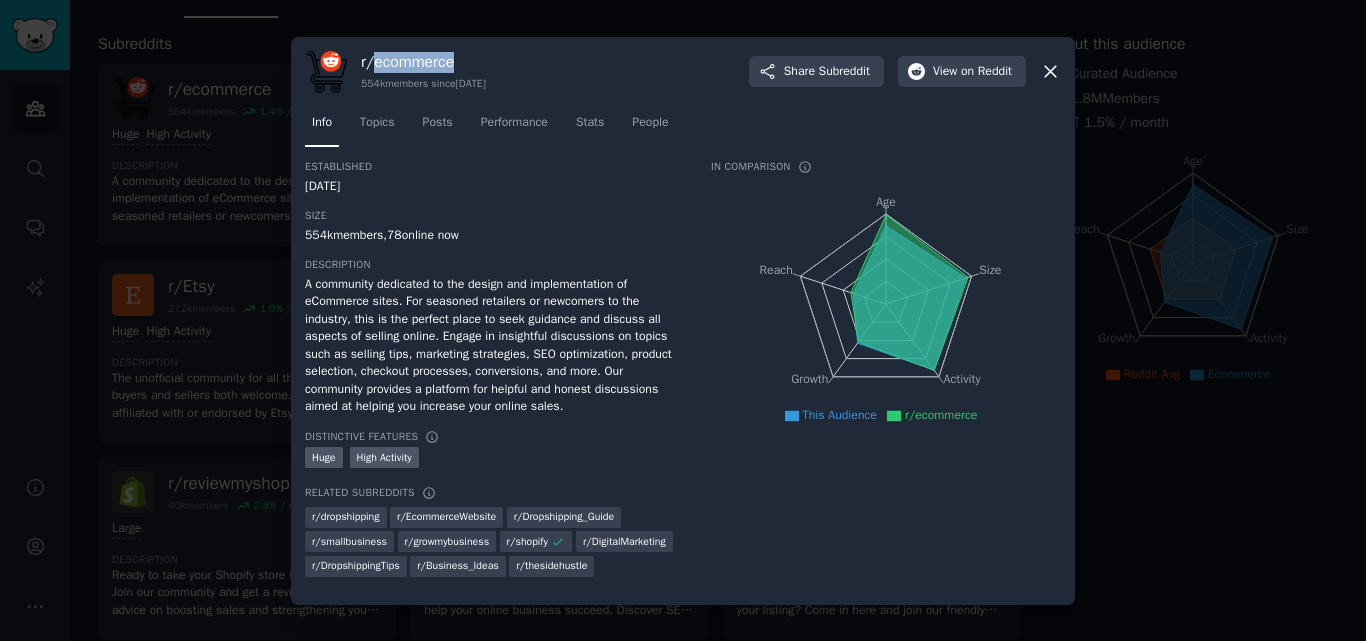 drag, startPoint x: 459, startPoint y: 64, endPoint x: 376, endPoint y: 64, distance: 83 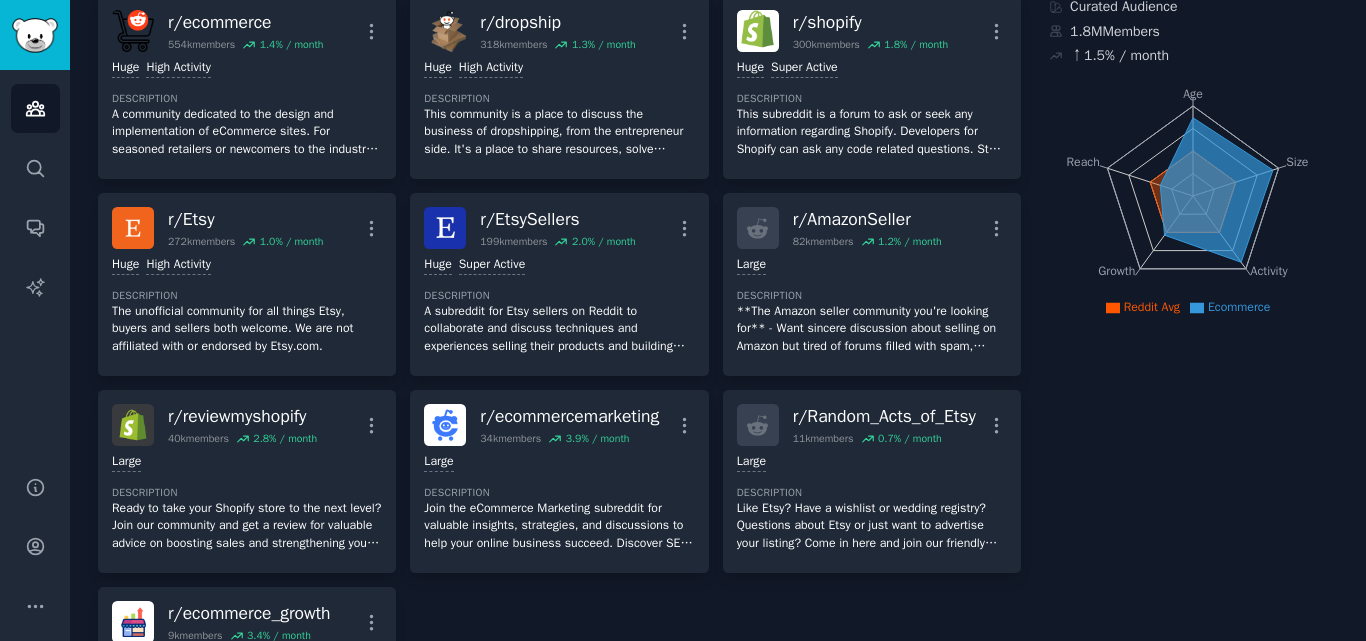 scroll, scrollTop: 144, scrollLeft: 0, axis: vertical 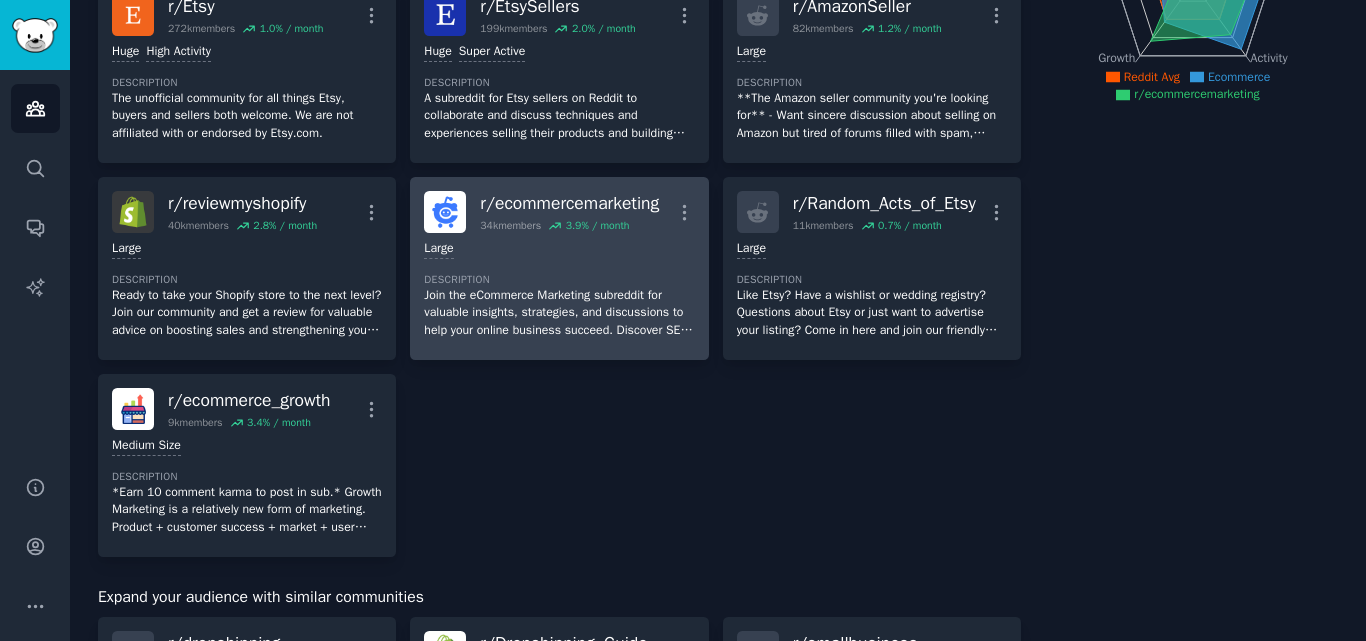 click on "Large Description Join the eCommerce Marketing subreddit for valuable insights, strategies, and discussions to help your online business succeed. Discover SEO, content marketing, conversion optimization, UX/UI design, and more. Connect with experts, share experiences, and stay ahead in the ever-changing world of eCommerce. Let's grow together!" at bounding box center [559, 289] 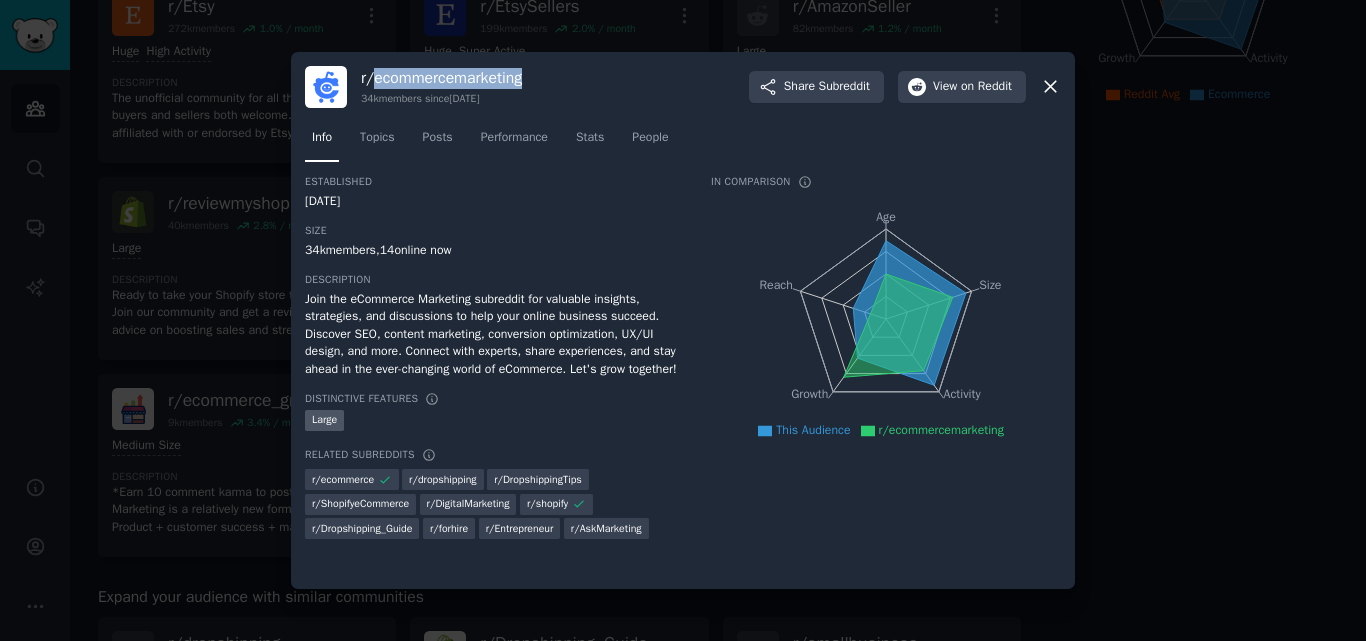drag, startPoint x: 553, startPoint y: 67, endPoint x: 377, endPoint y: 70, distance: 176.02557 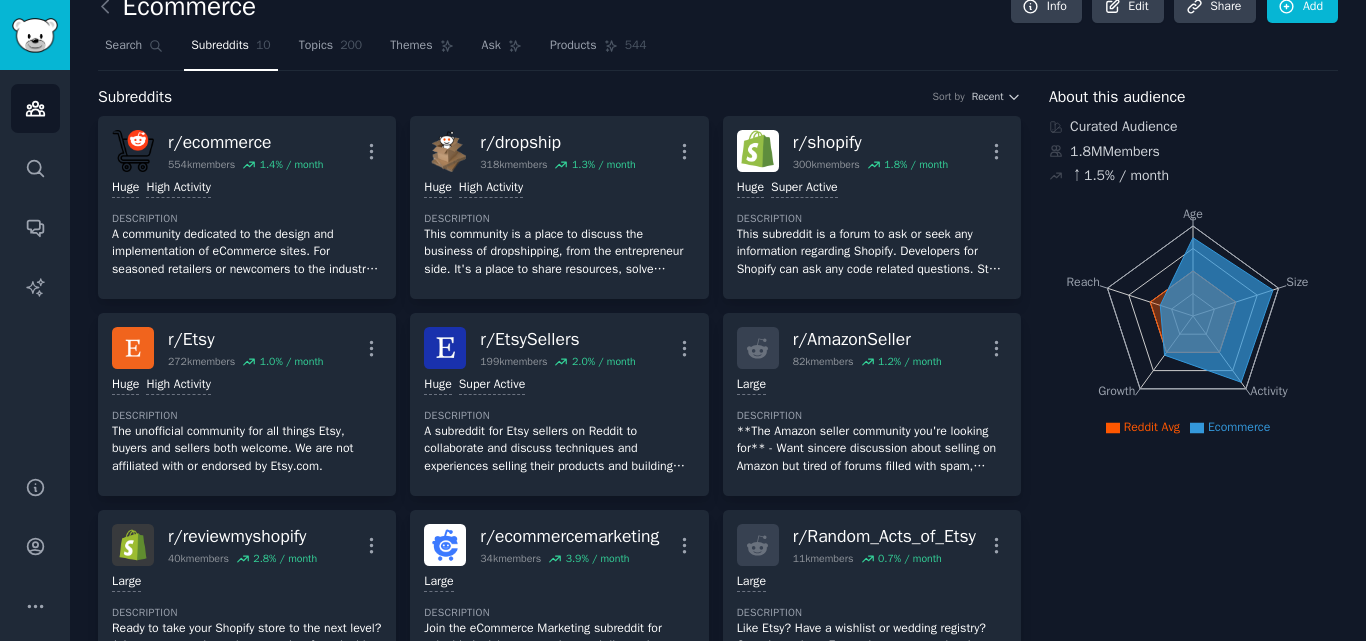 scroll, scrollTop: 0, scrollLeft: 0, axis: both 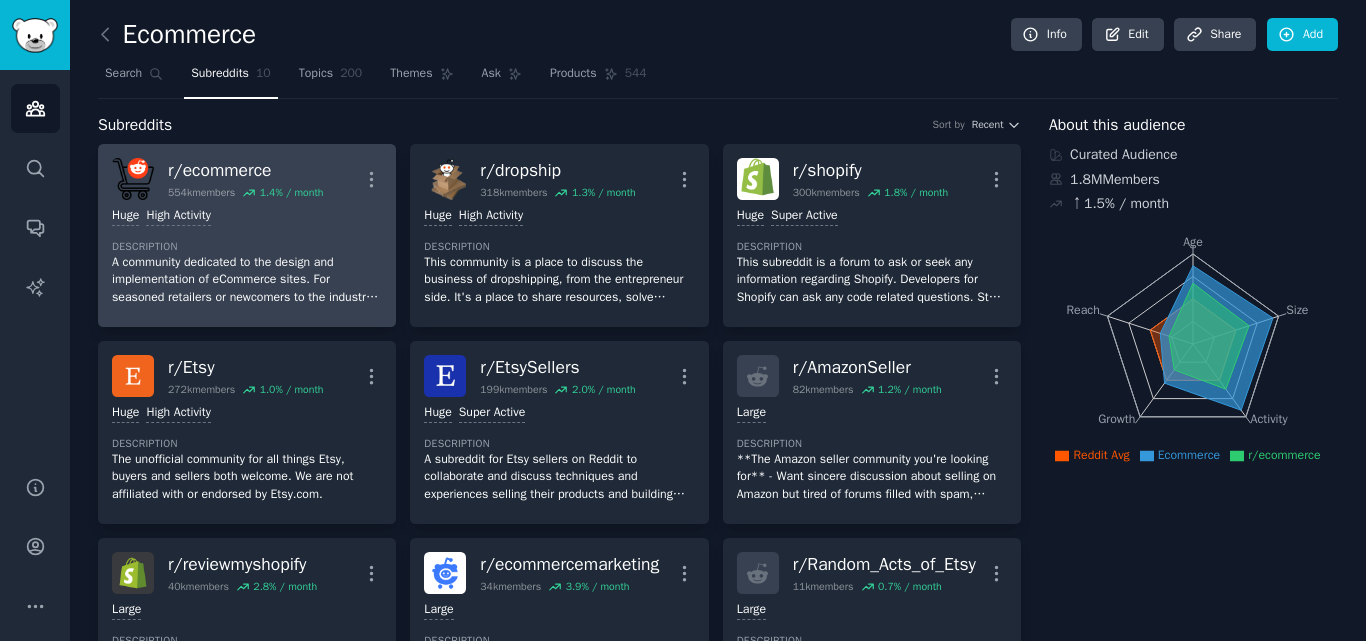 click on "r/ ecommerce 554k  members 1.4 % / month More" at bounding box center [247, 179] 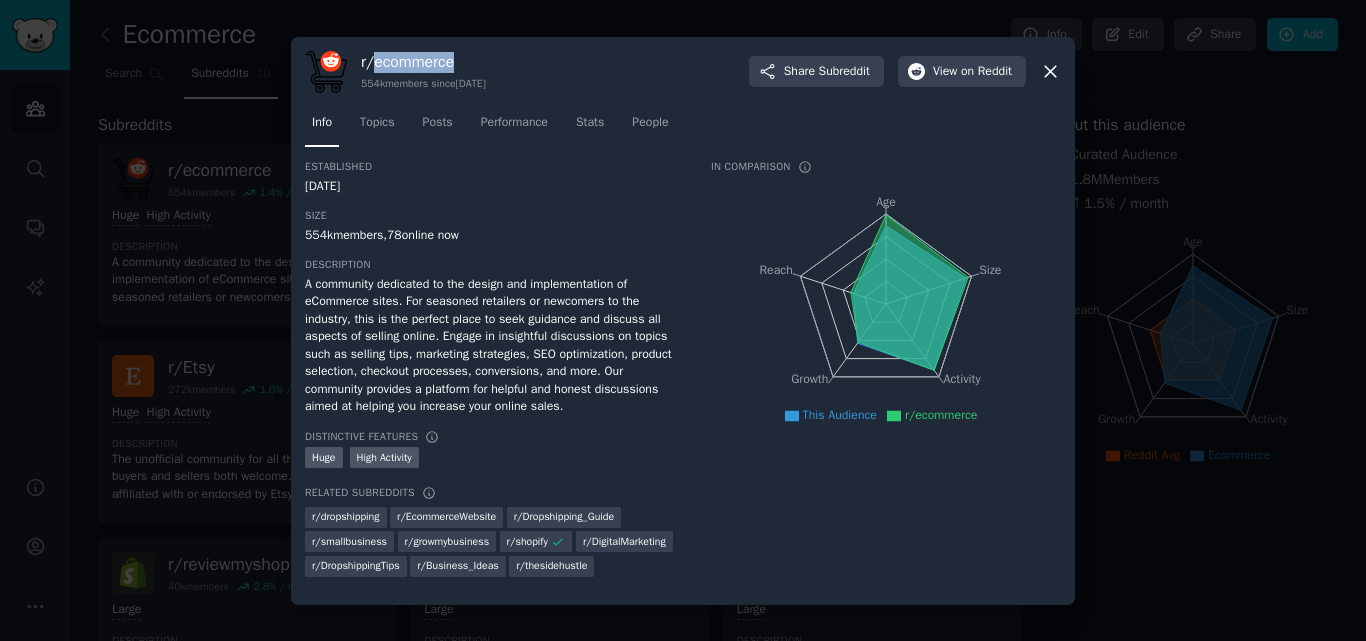 drag, startPoint x: 477, startPoint y: 66, endPoint x: 374, endPoint y: 62, distance: 103.077644 